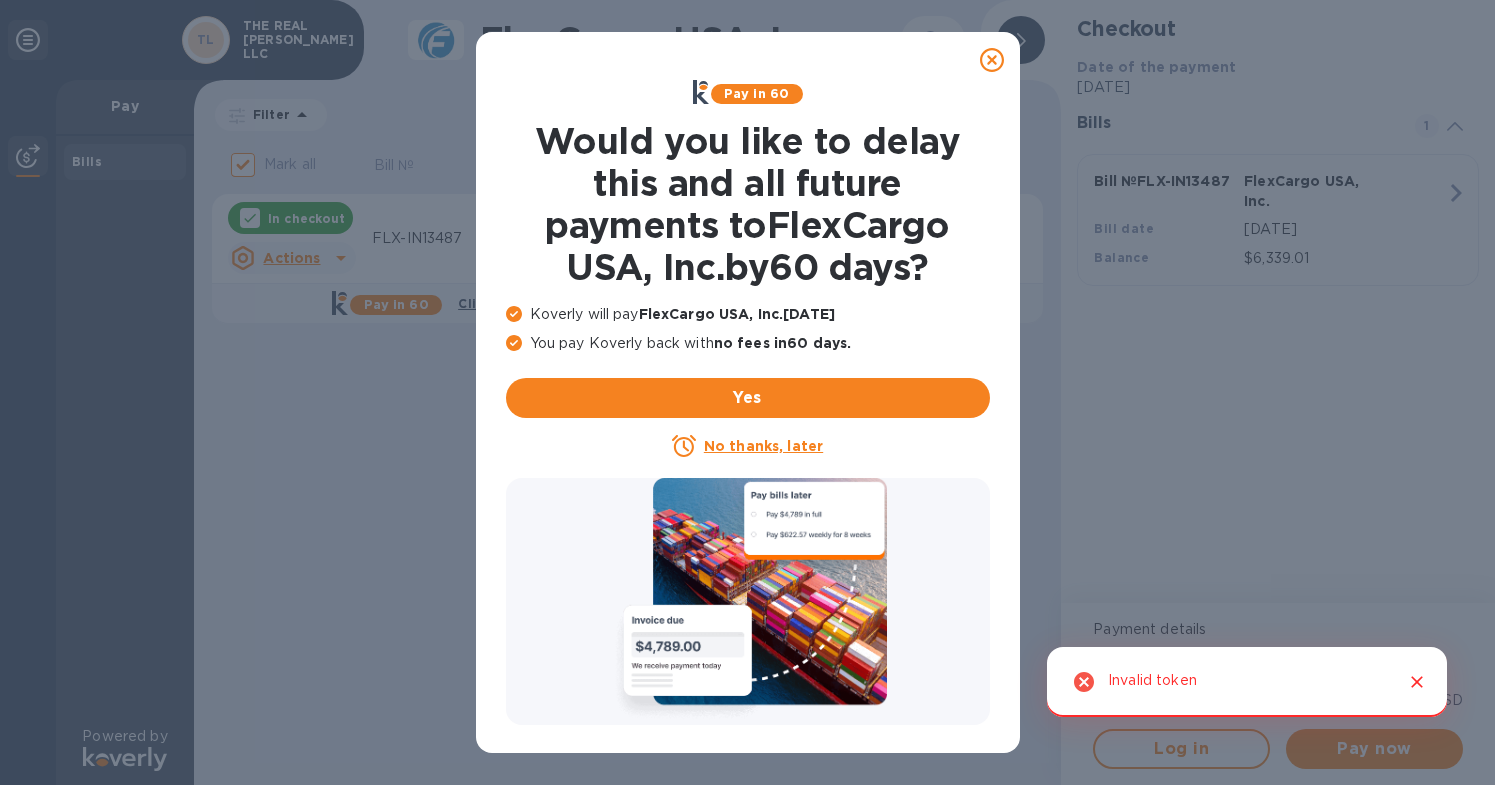 scroll, scrollTop: 0, scrollLeft: 0, axis: both 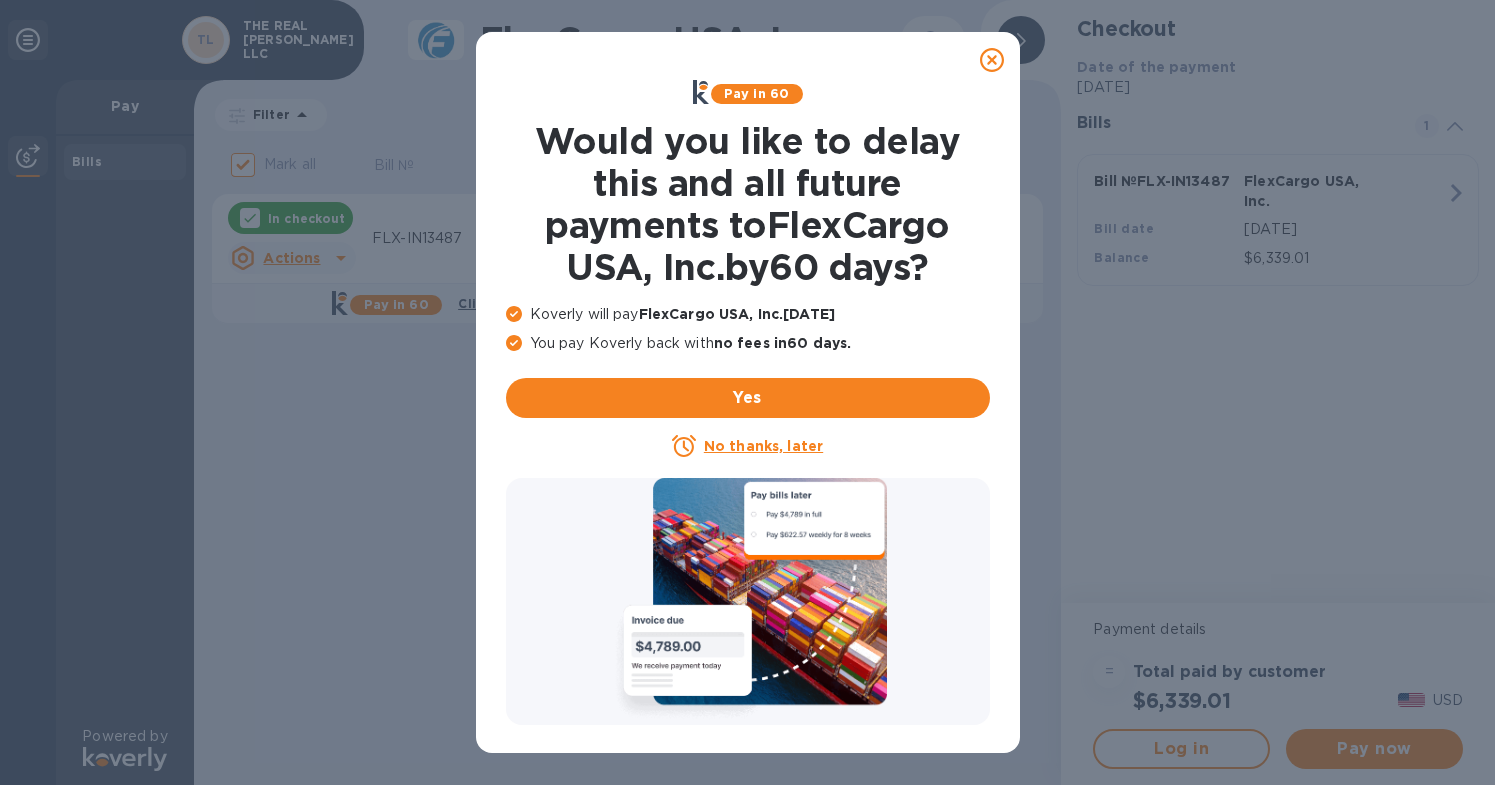 click 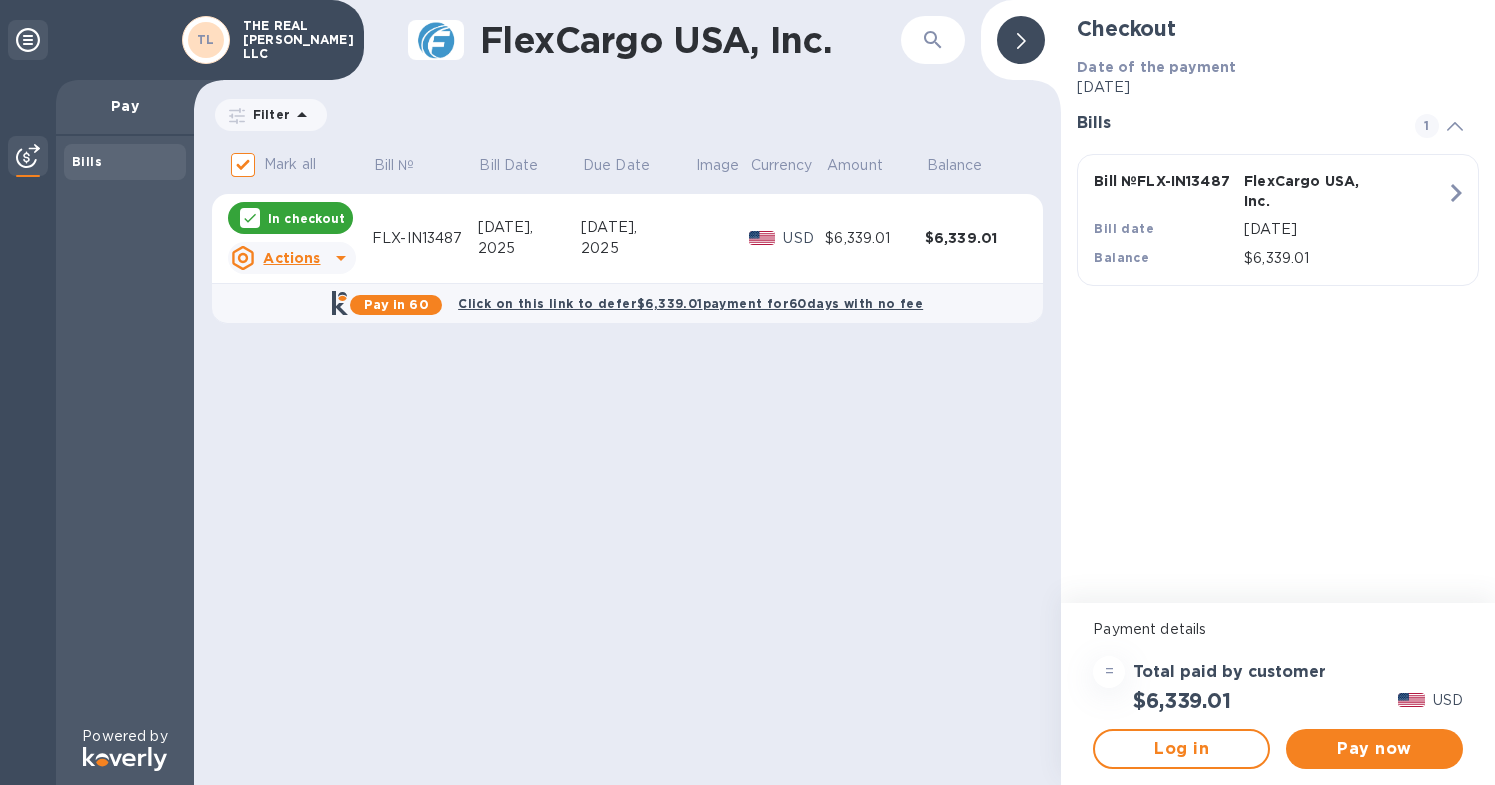 click 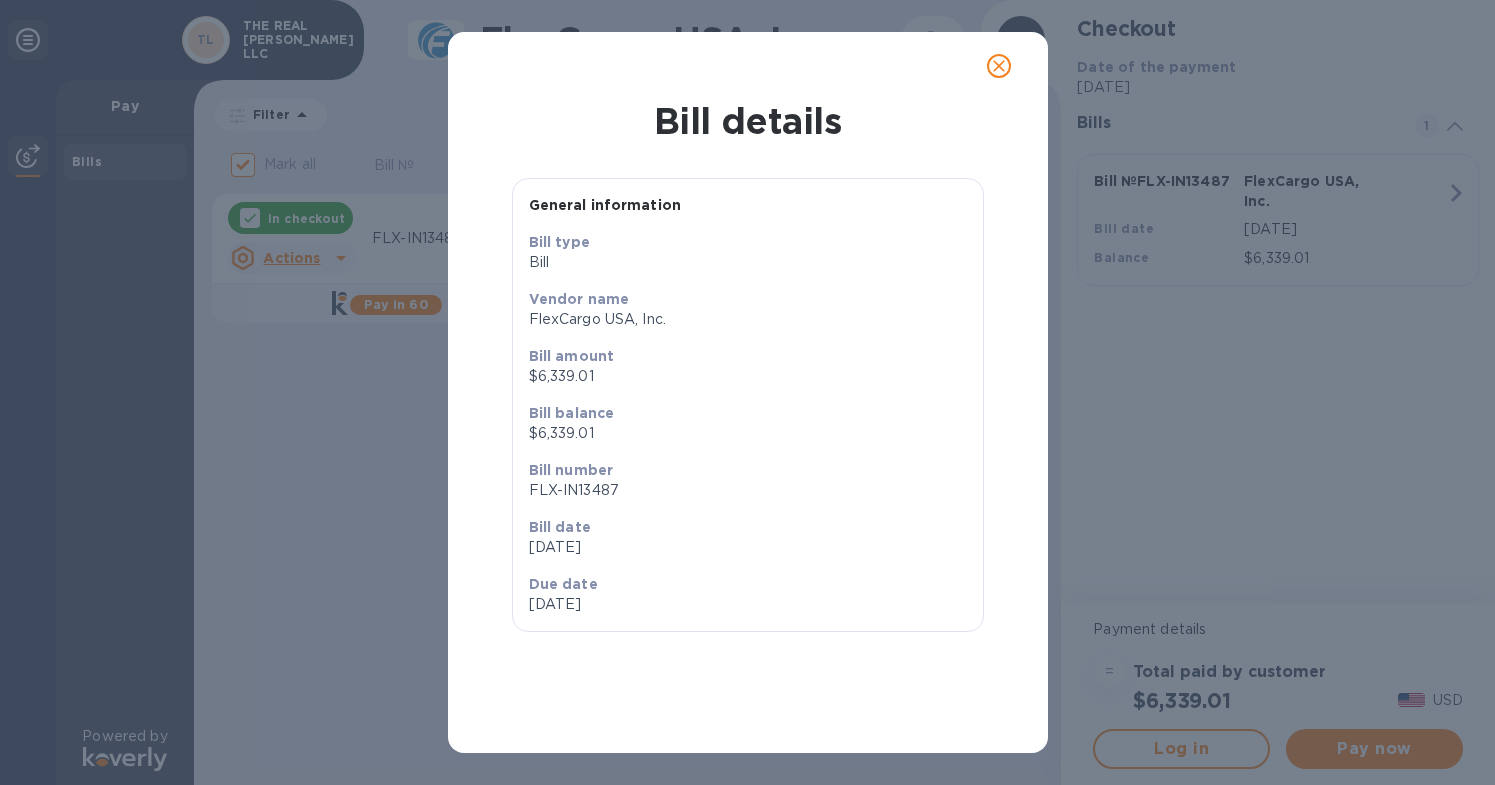 click 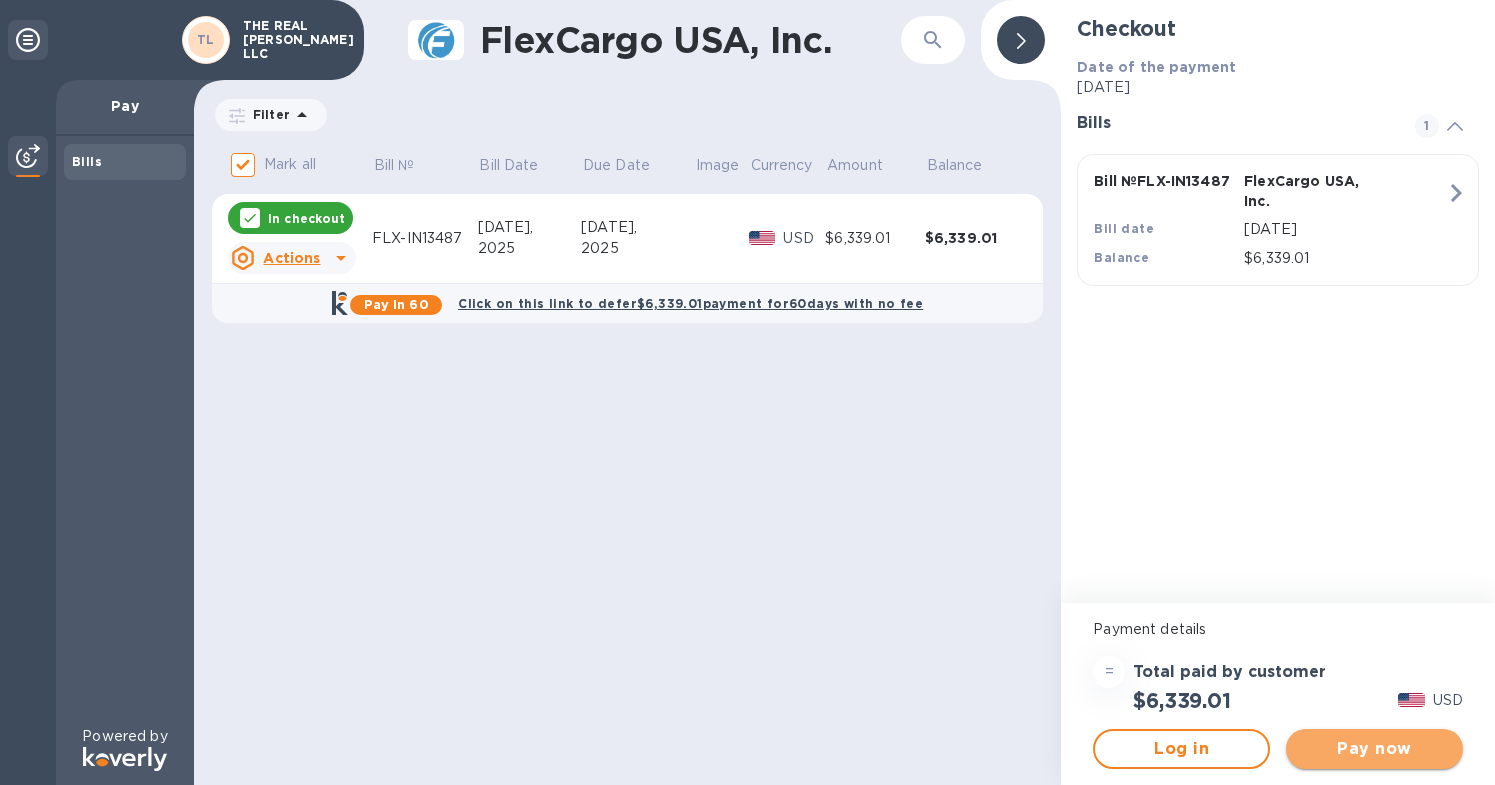 click on "Pay now" at bounding box center (1374, 749) 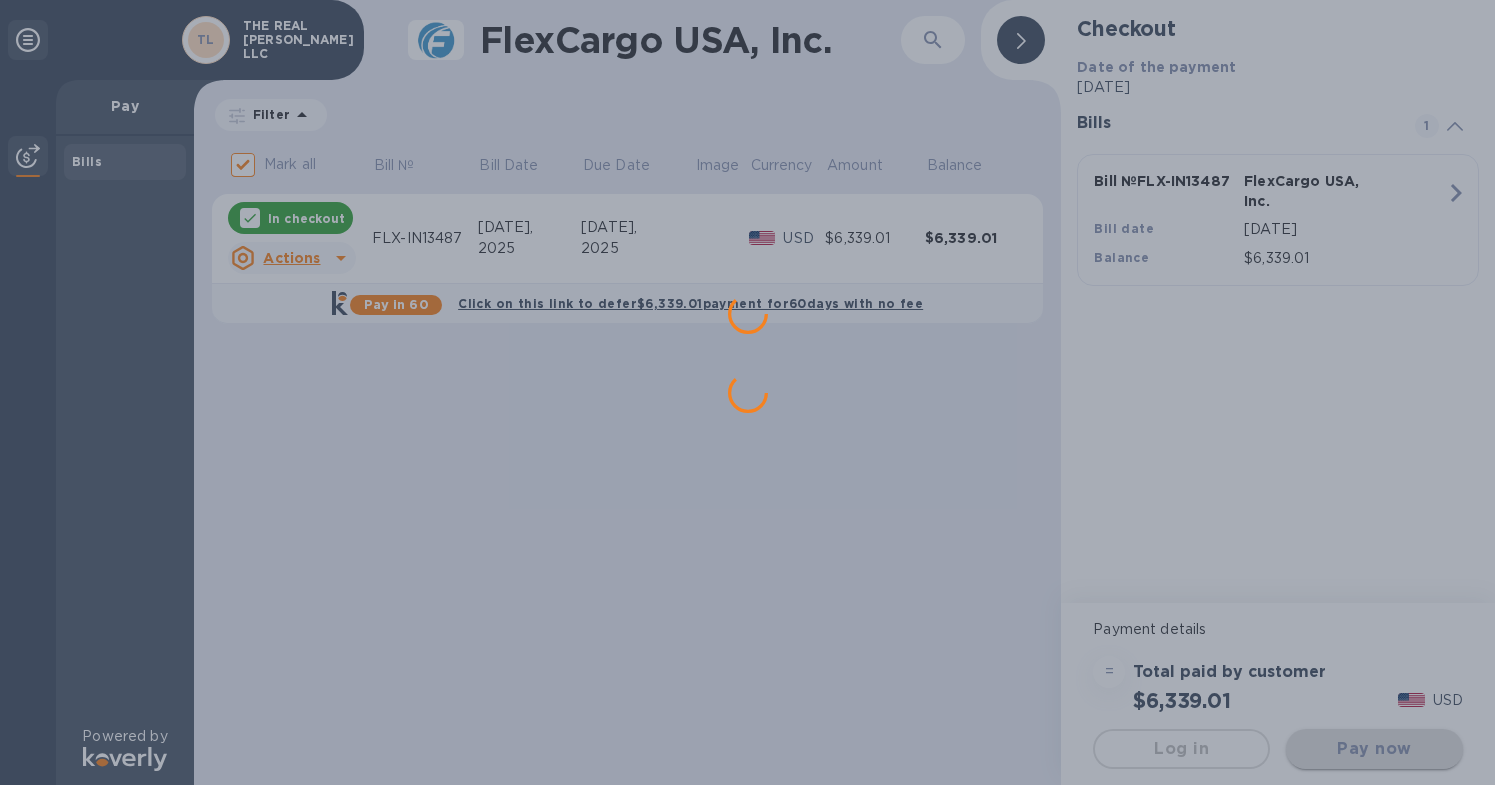 scroll, scrollTop: 0, scrollLeft: 0, axis: both 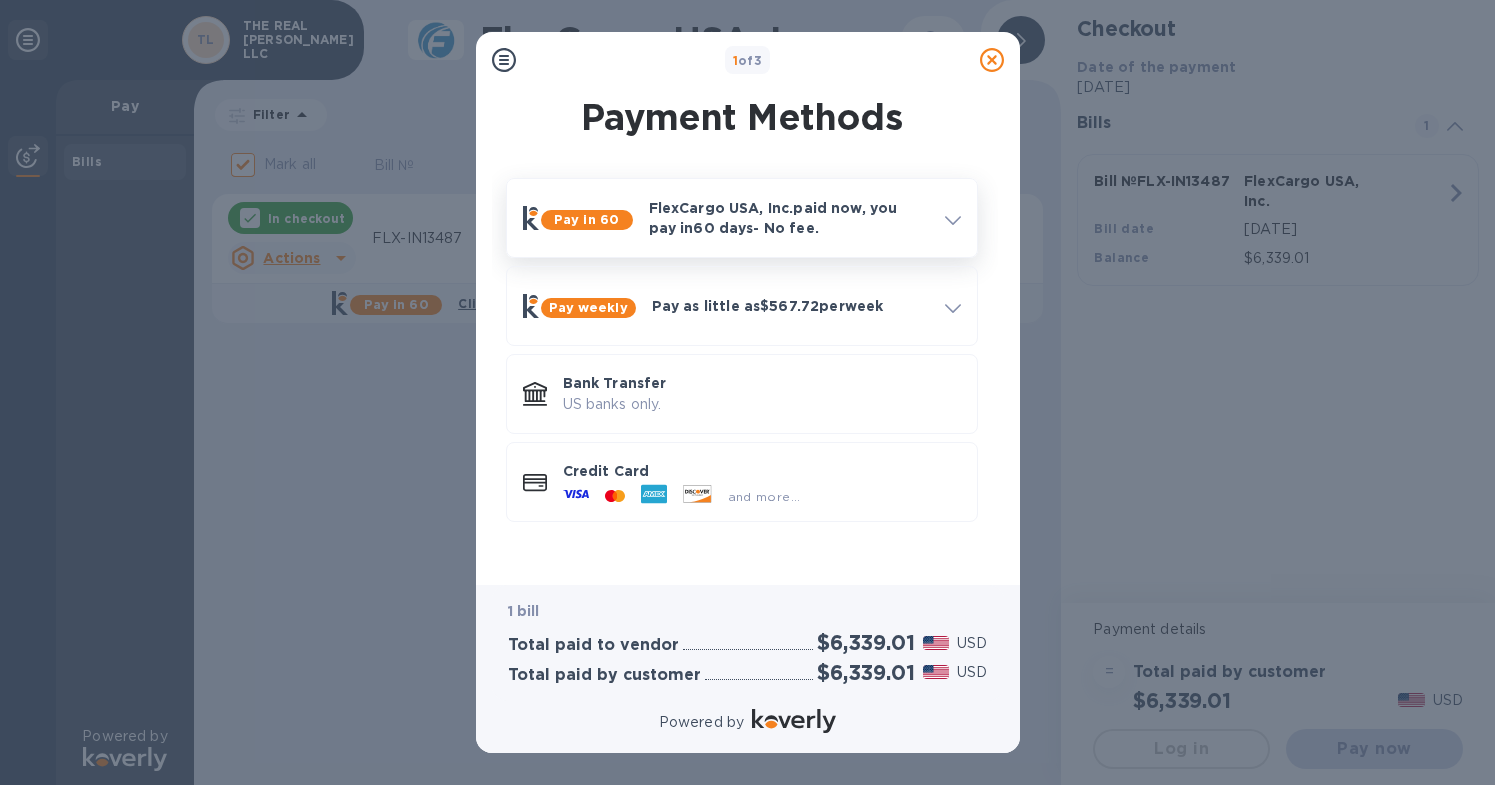 click 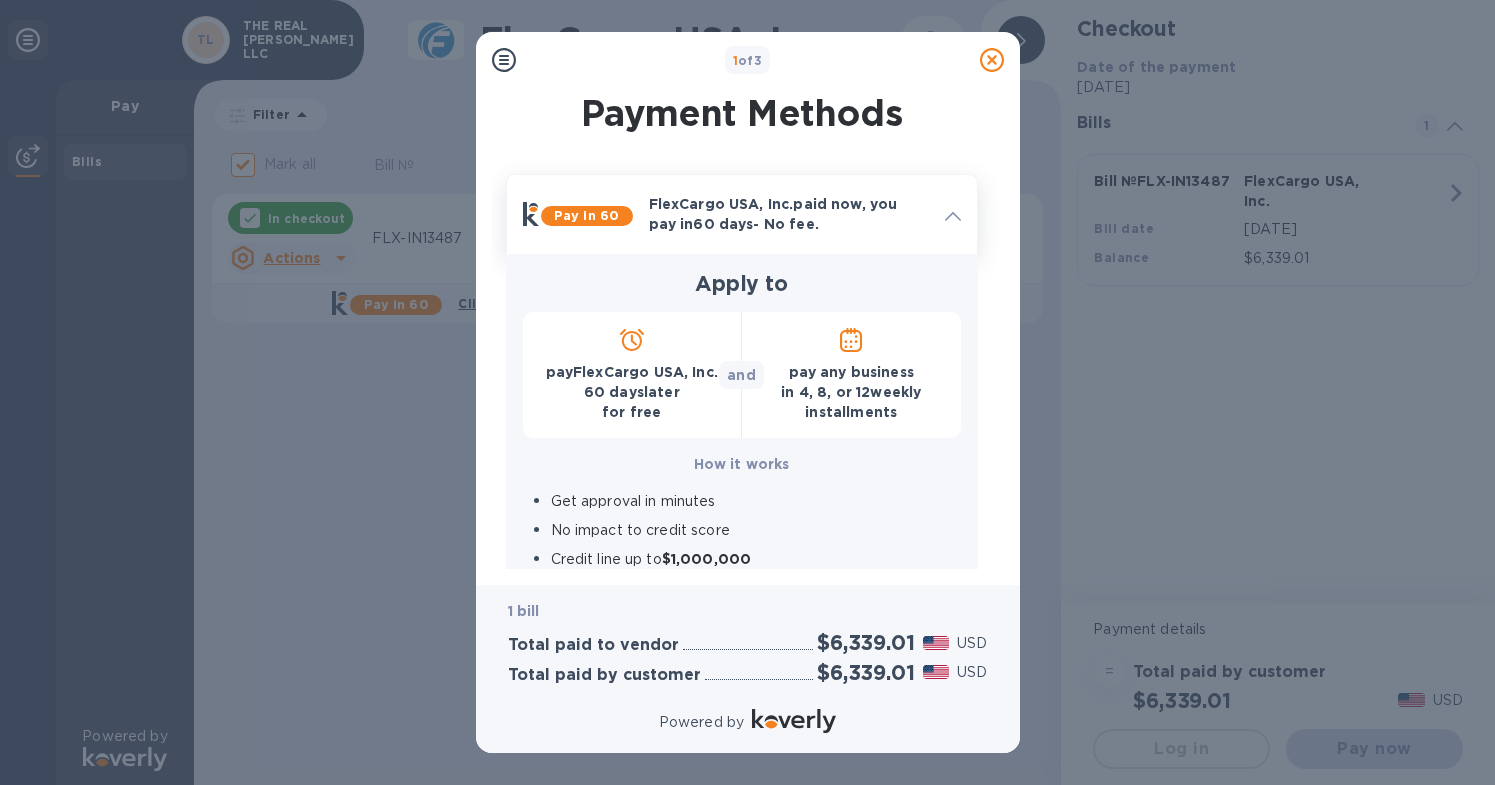 scroll, scrollTop: 0, scrollLeft: 0, axis: both 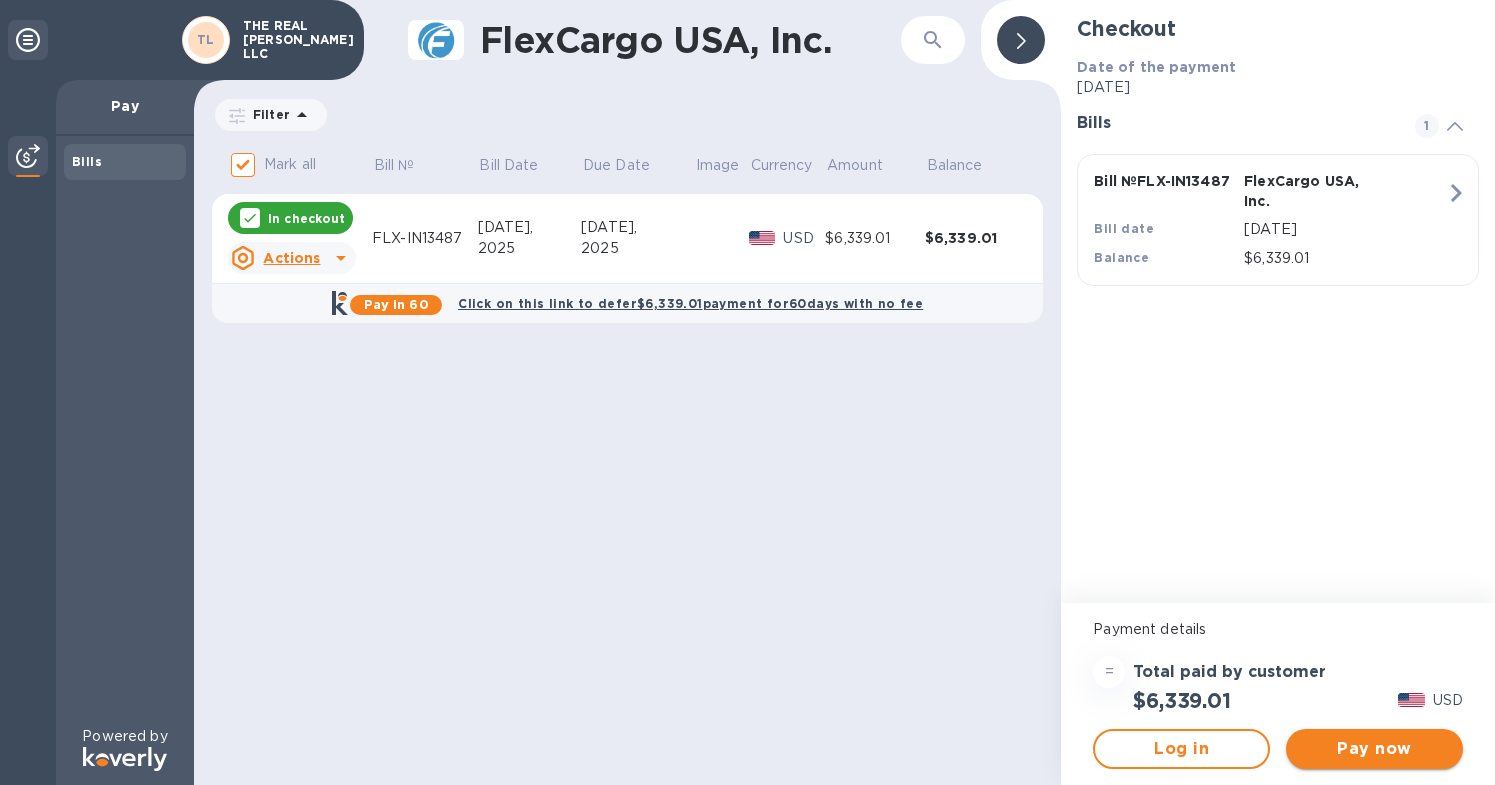 click on "Pay now" at bounding box center (1374, 749) 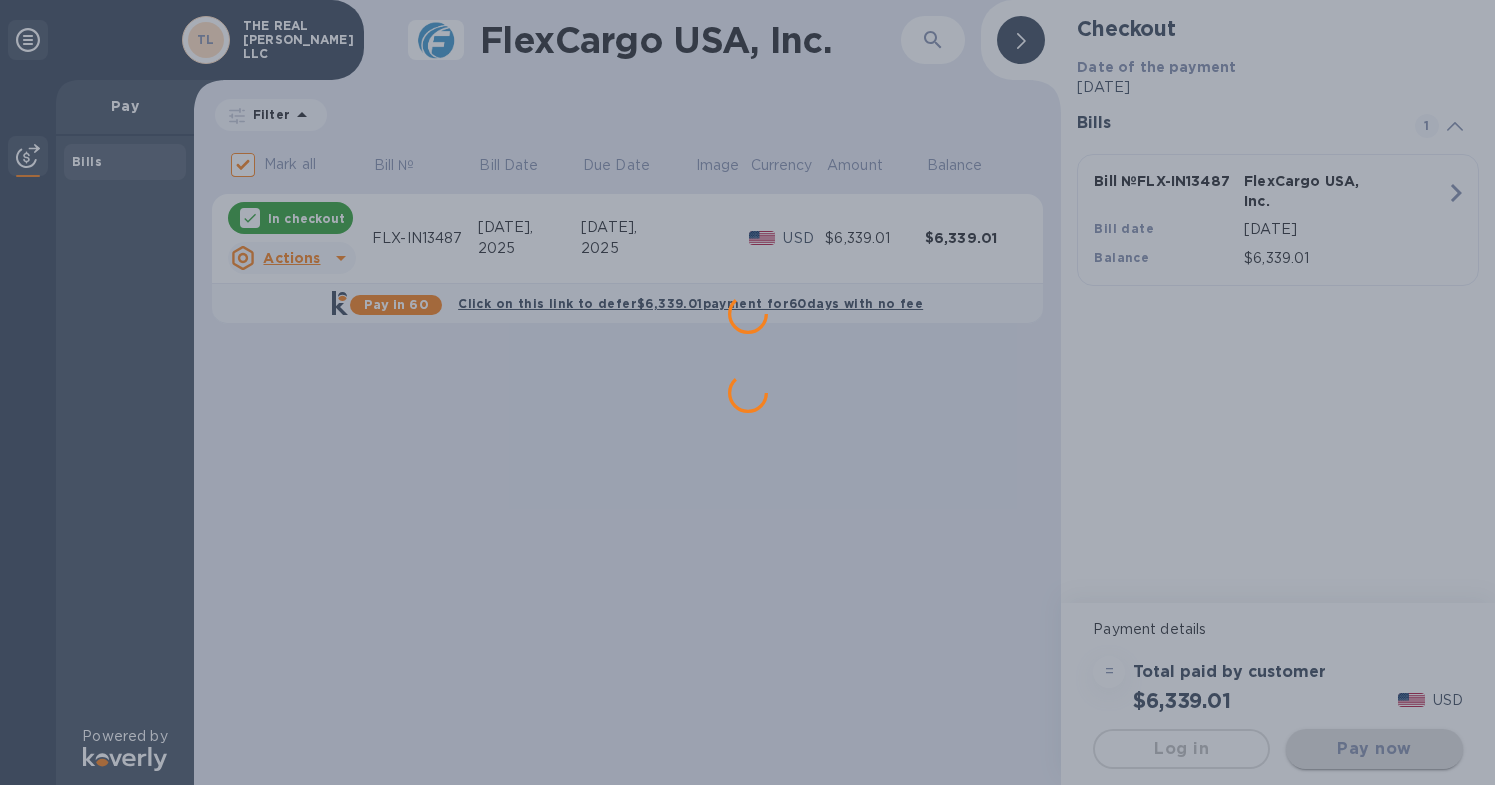 scroll, scrollTop: 0, scrollLeft: 0, axis: both 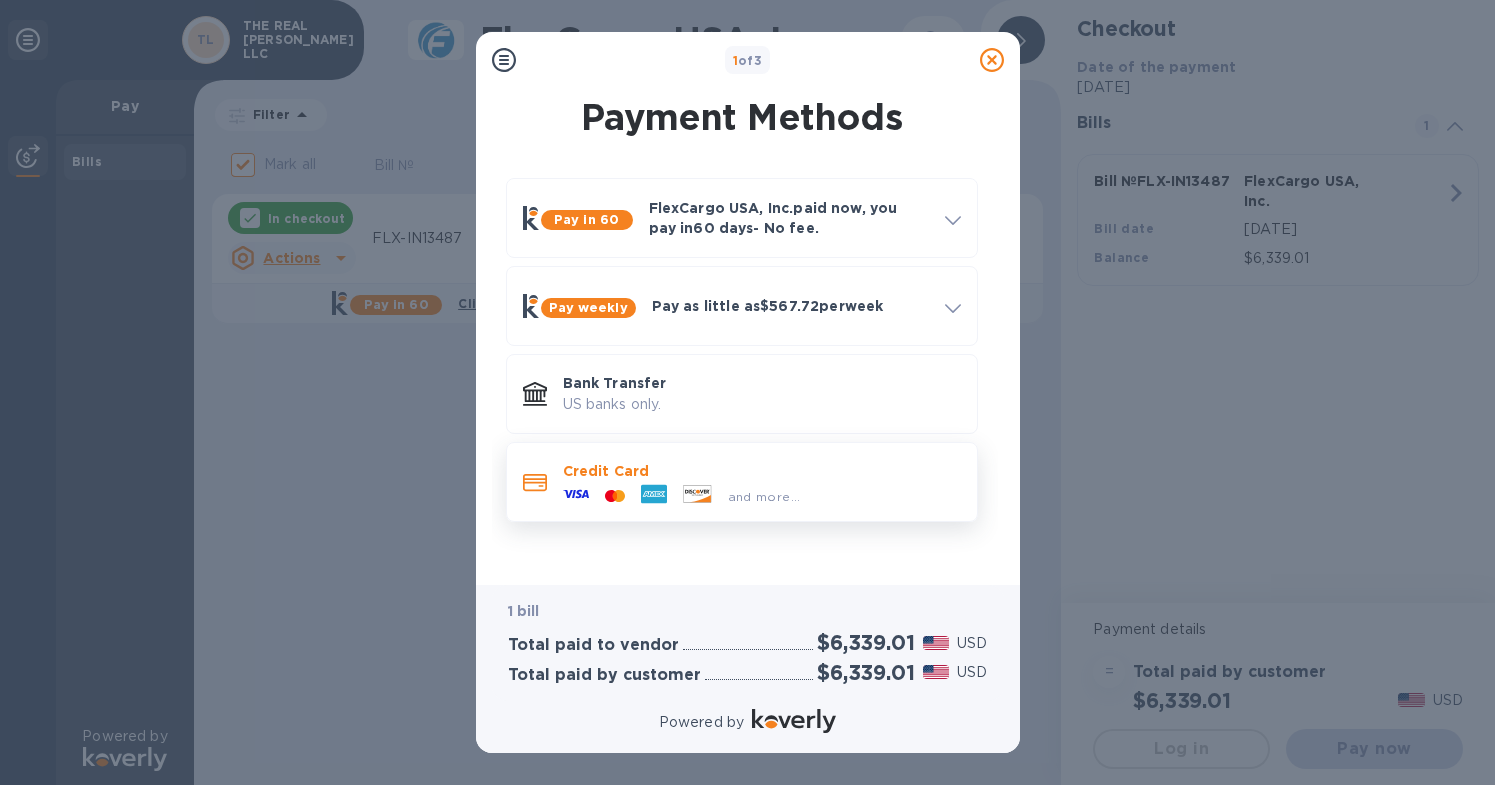 click 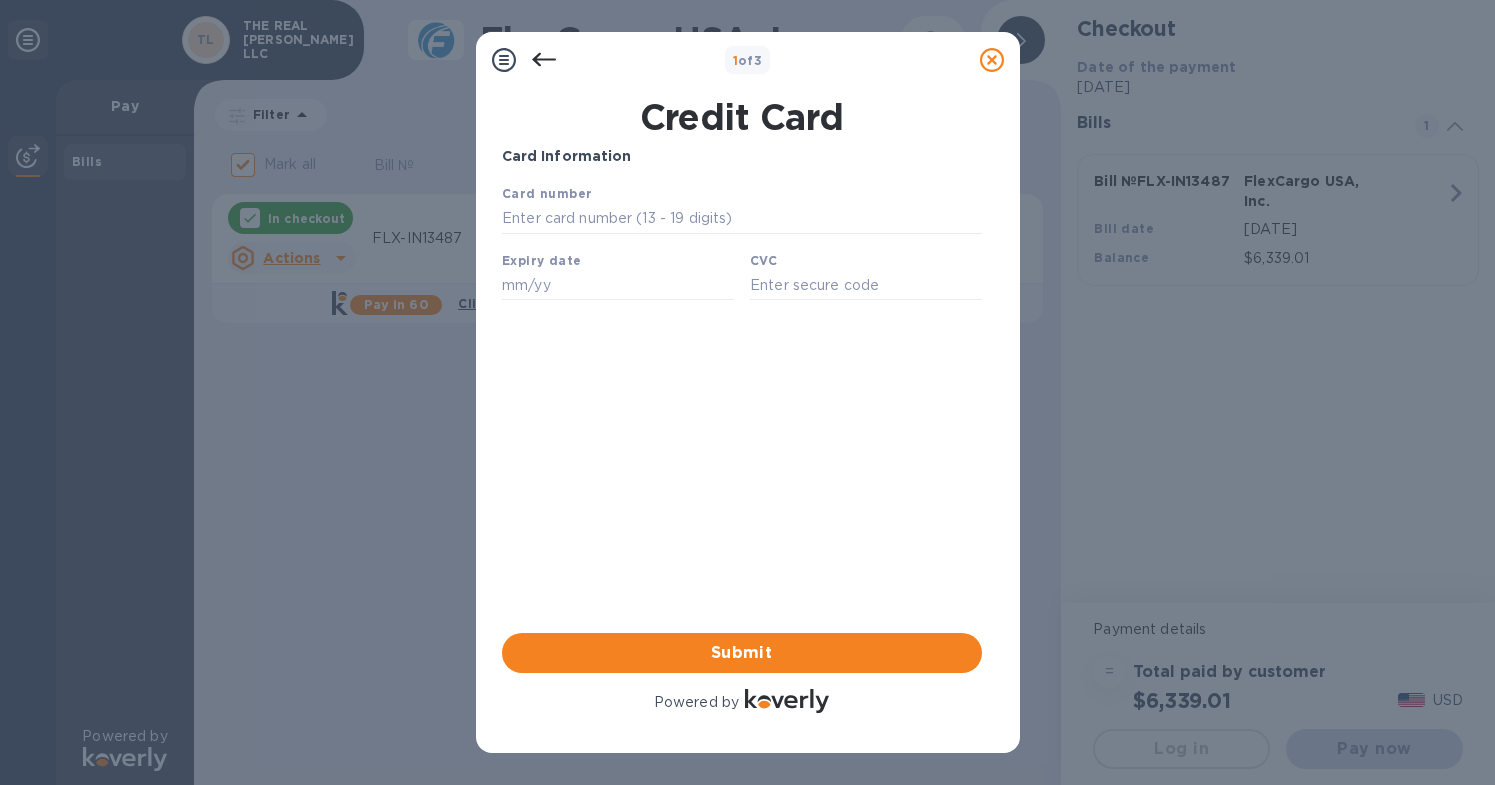 scroll, scrollTop: 0, scrollLeft: 0, axis: both 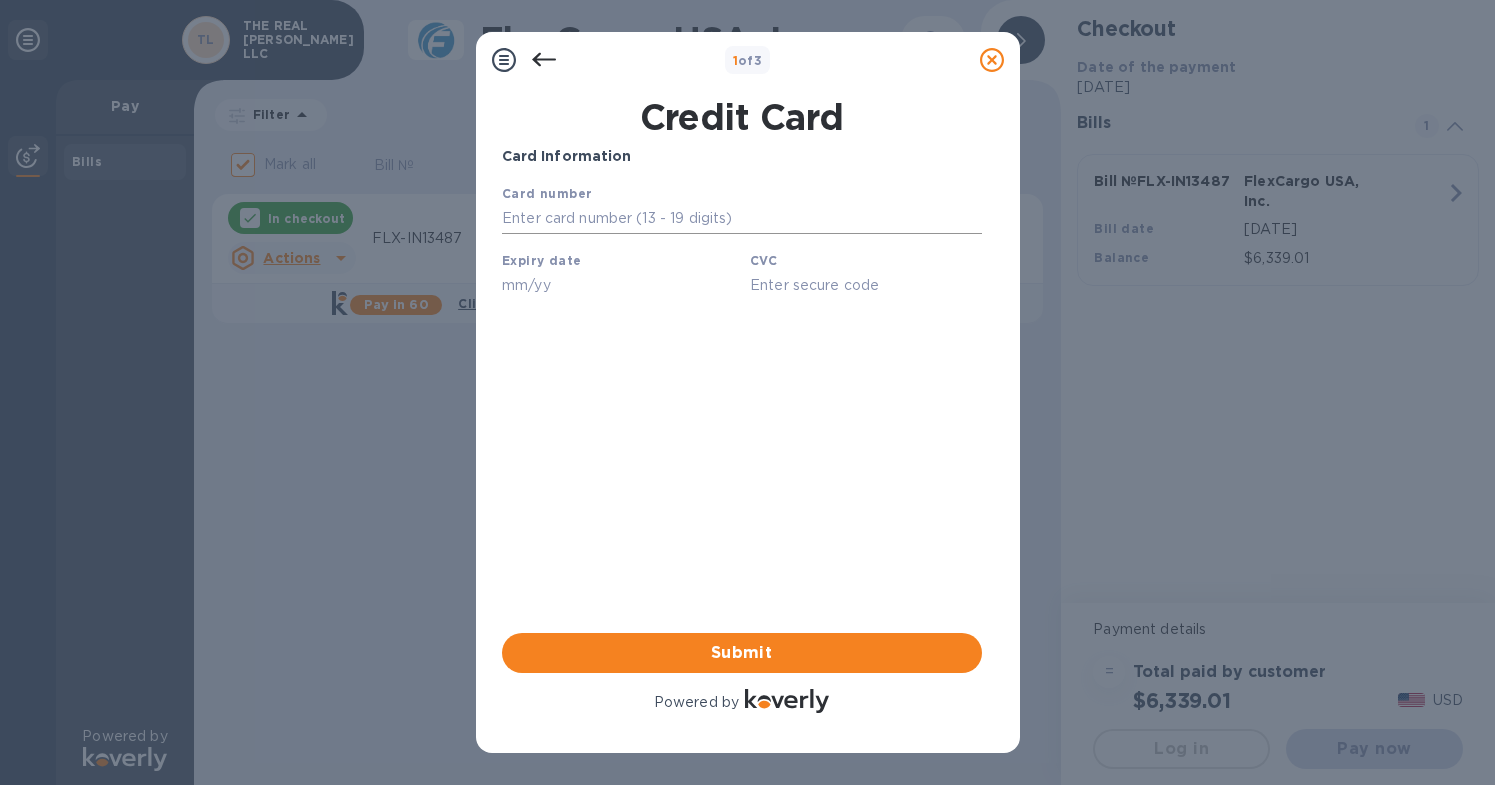 click at bounding box center [741, 219] 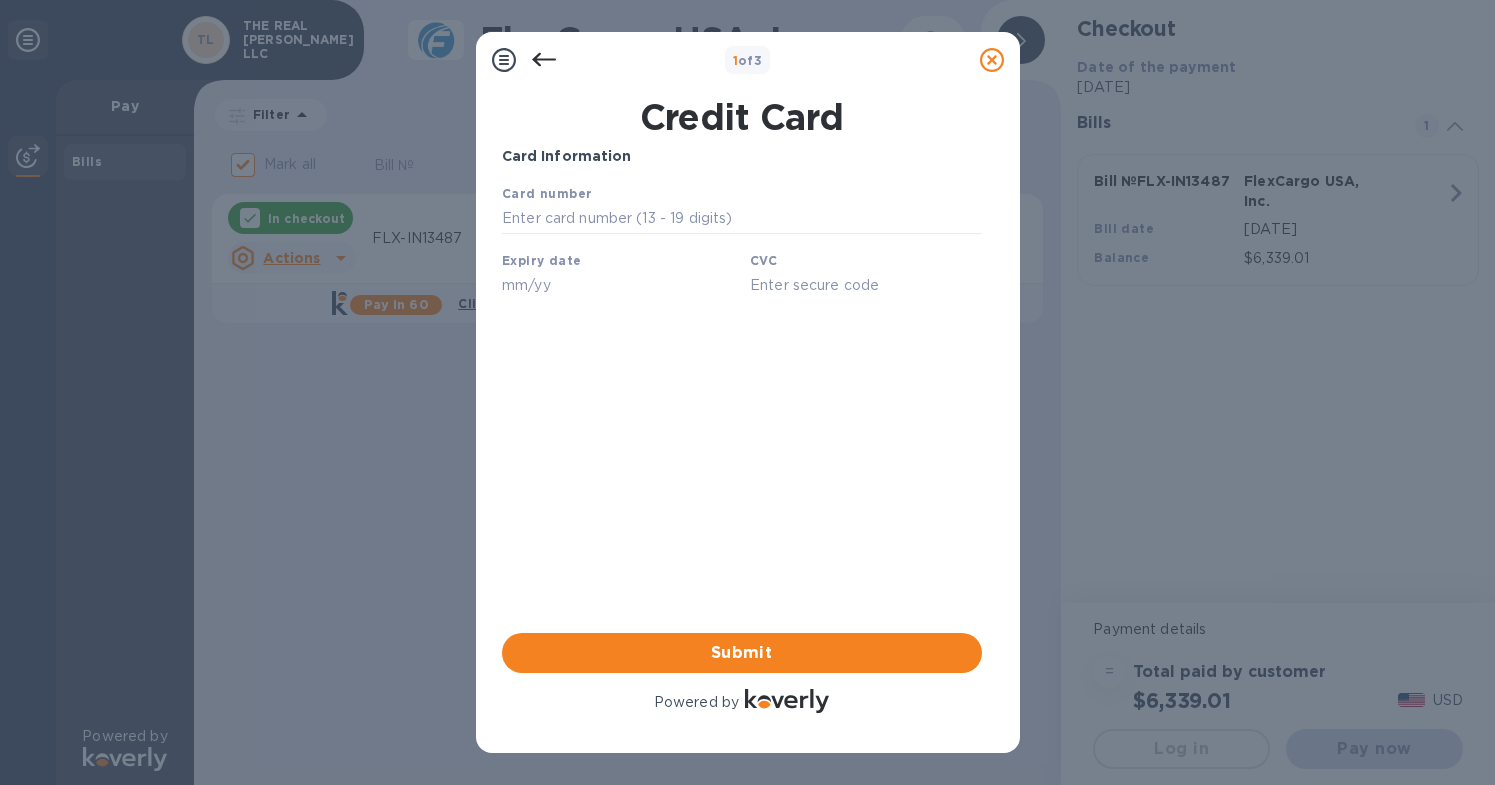 type on "[CREDIT_CARD_NUMBER]" 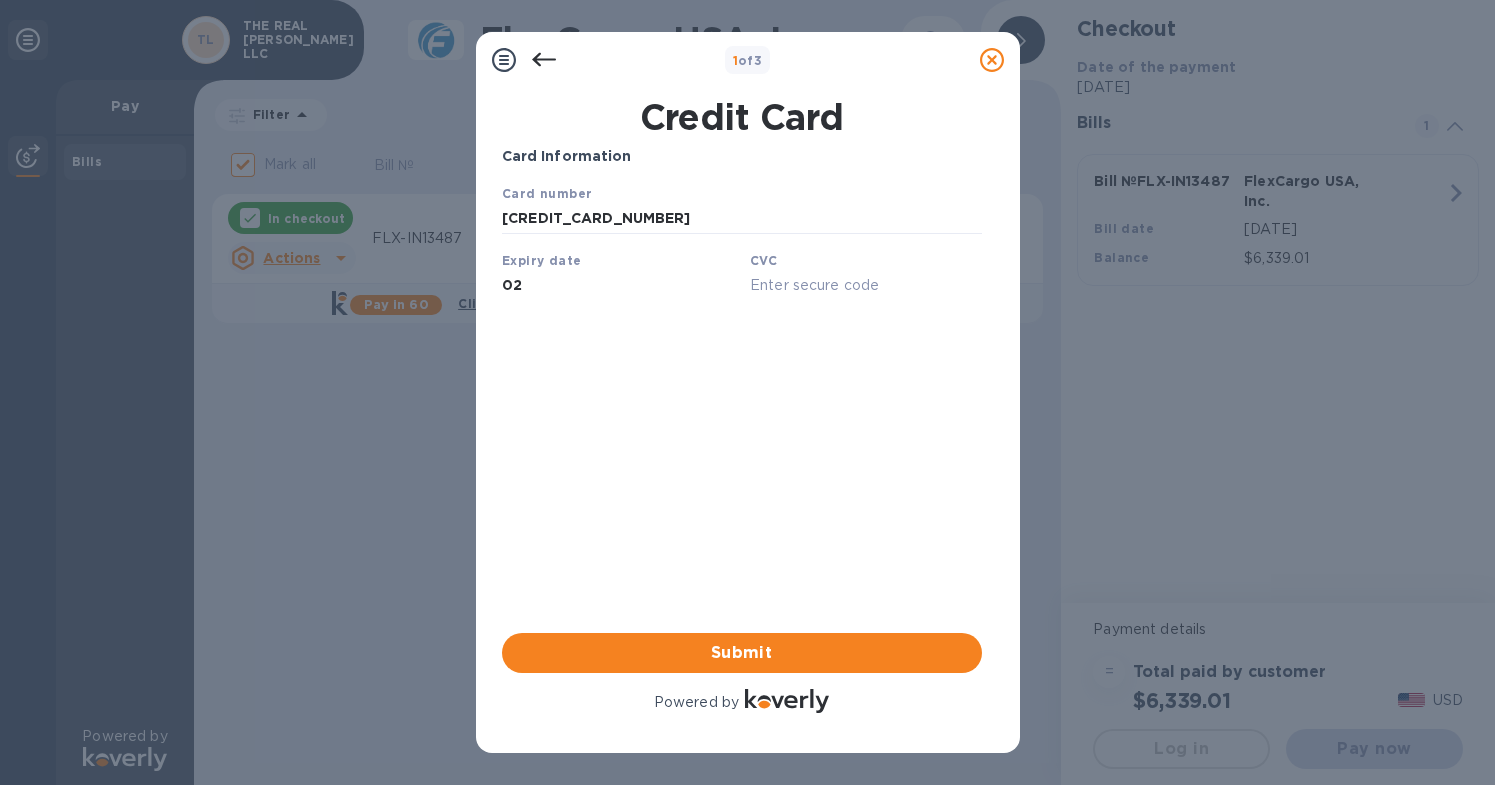 type on "0" 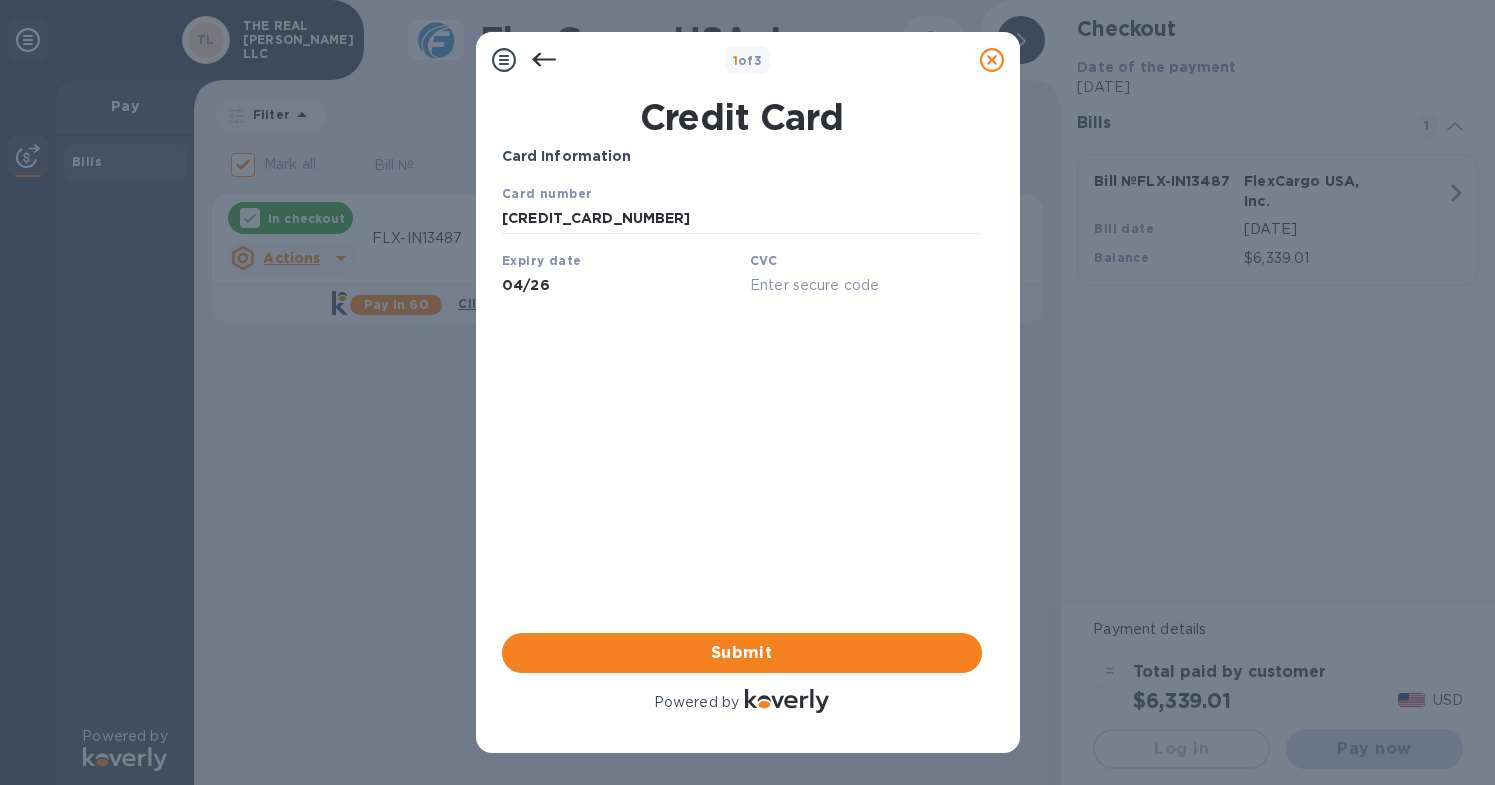 type on "04/26" 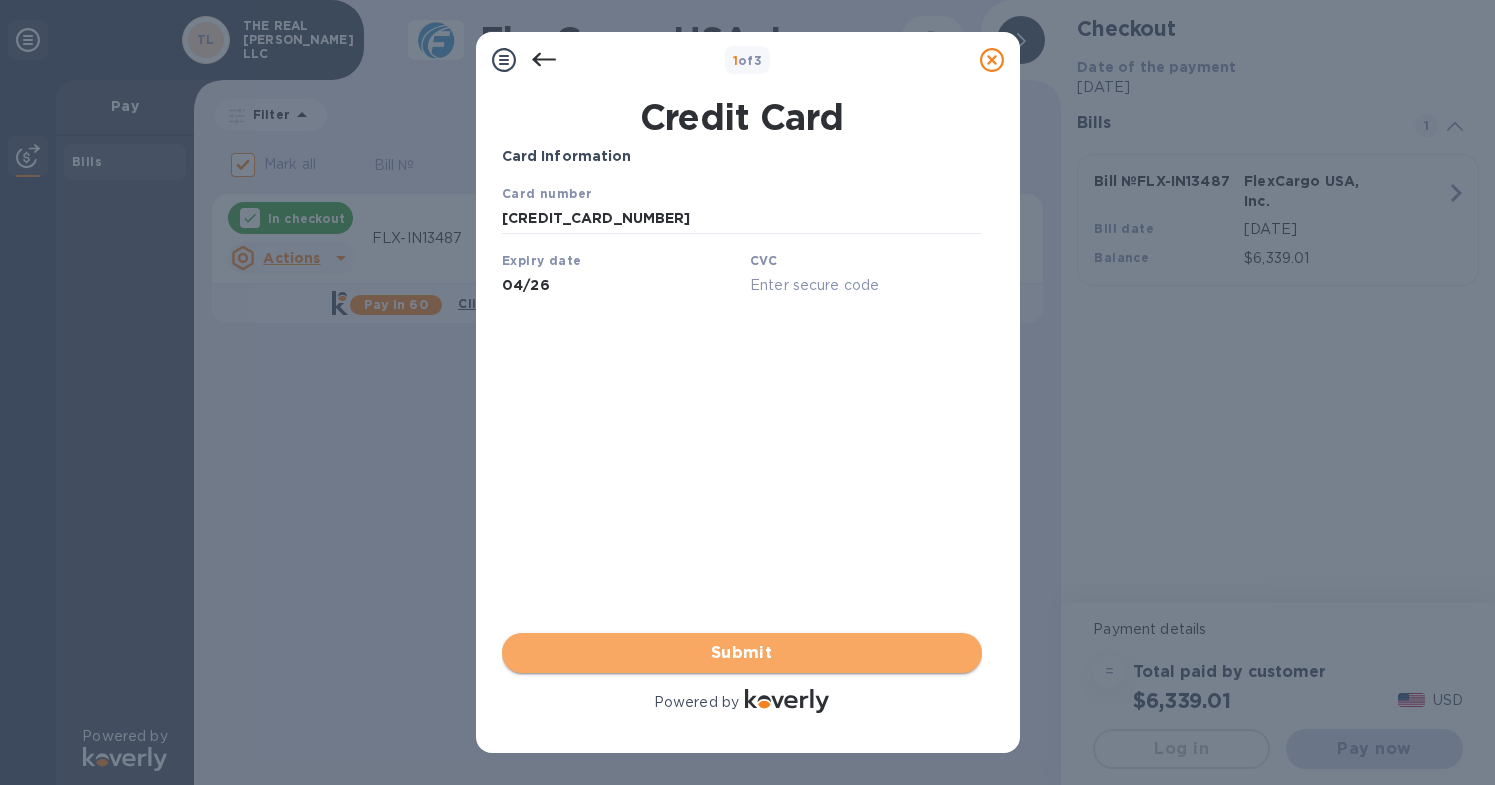click on "Submit" at bounding box center [742, 653] 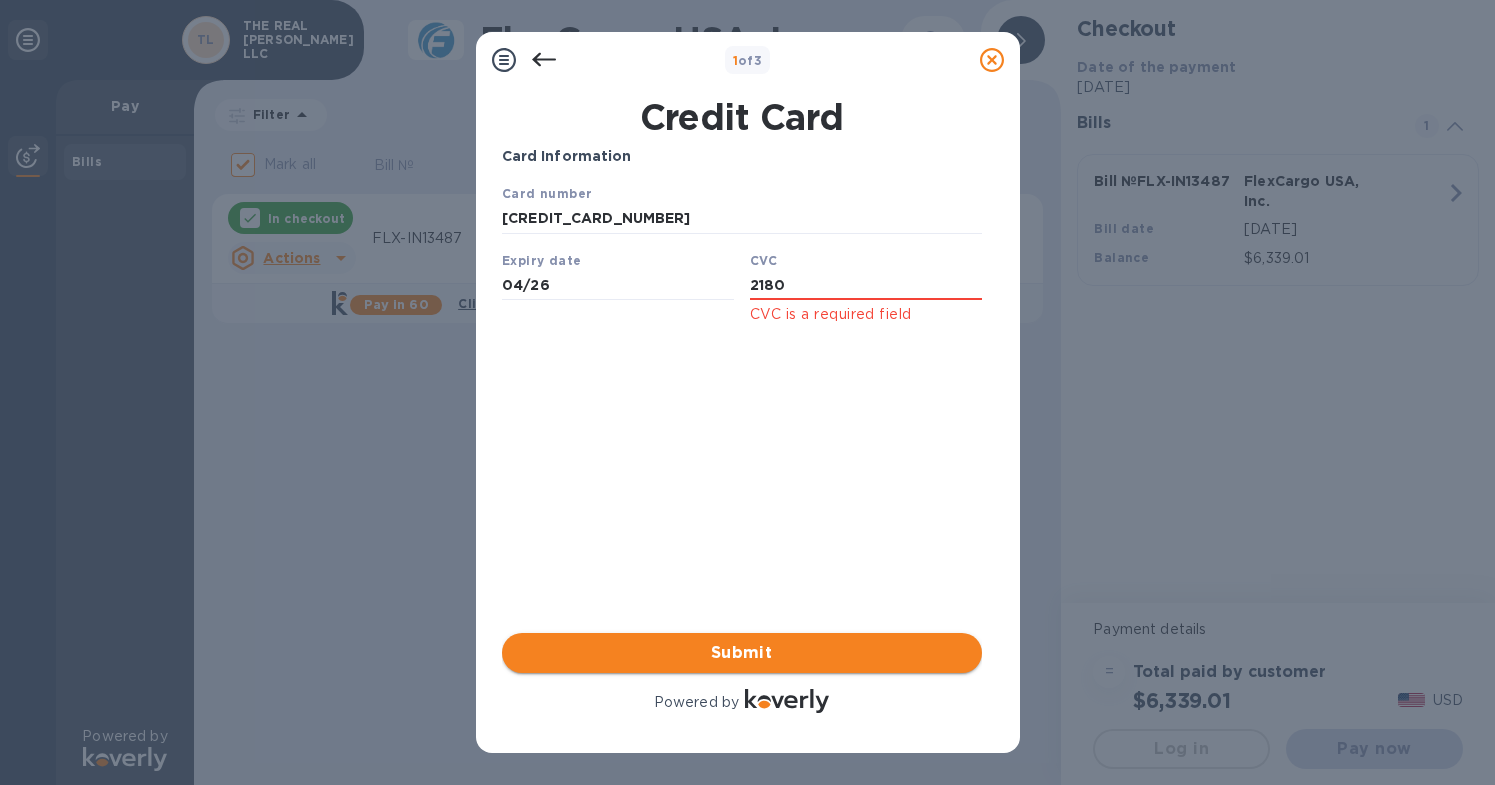 type on "2180" 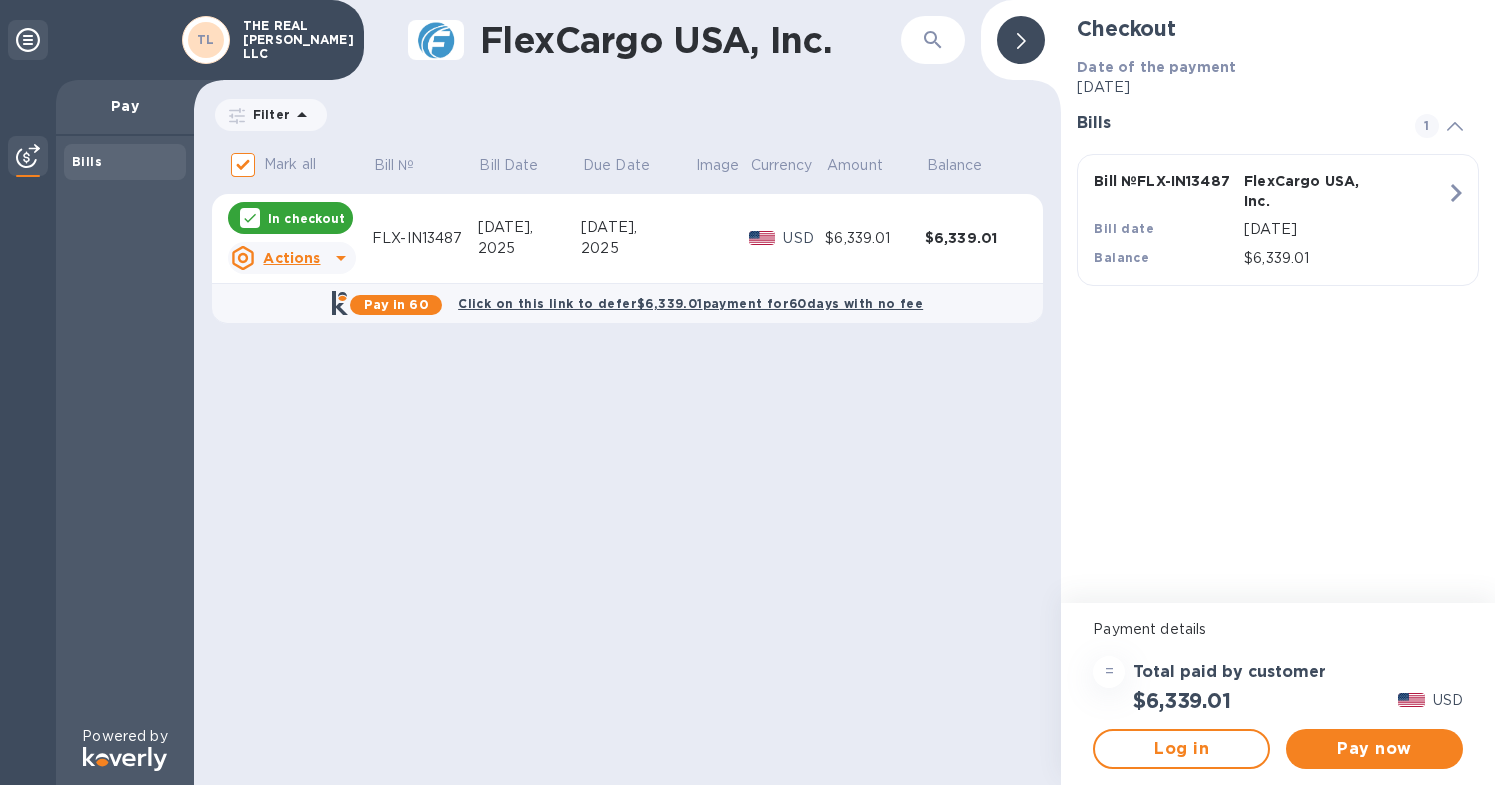 click on "Pay in 60" at bounding box center [396, 304] 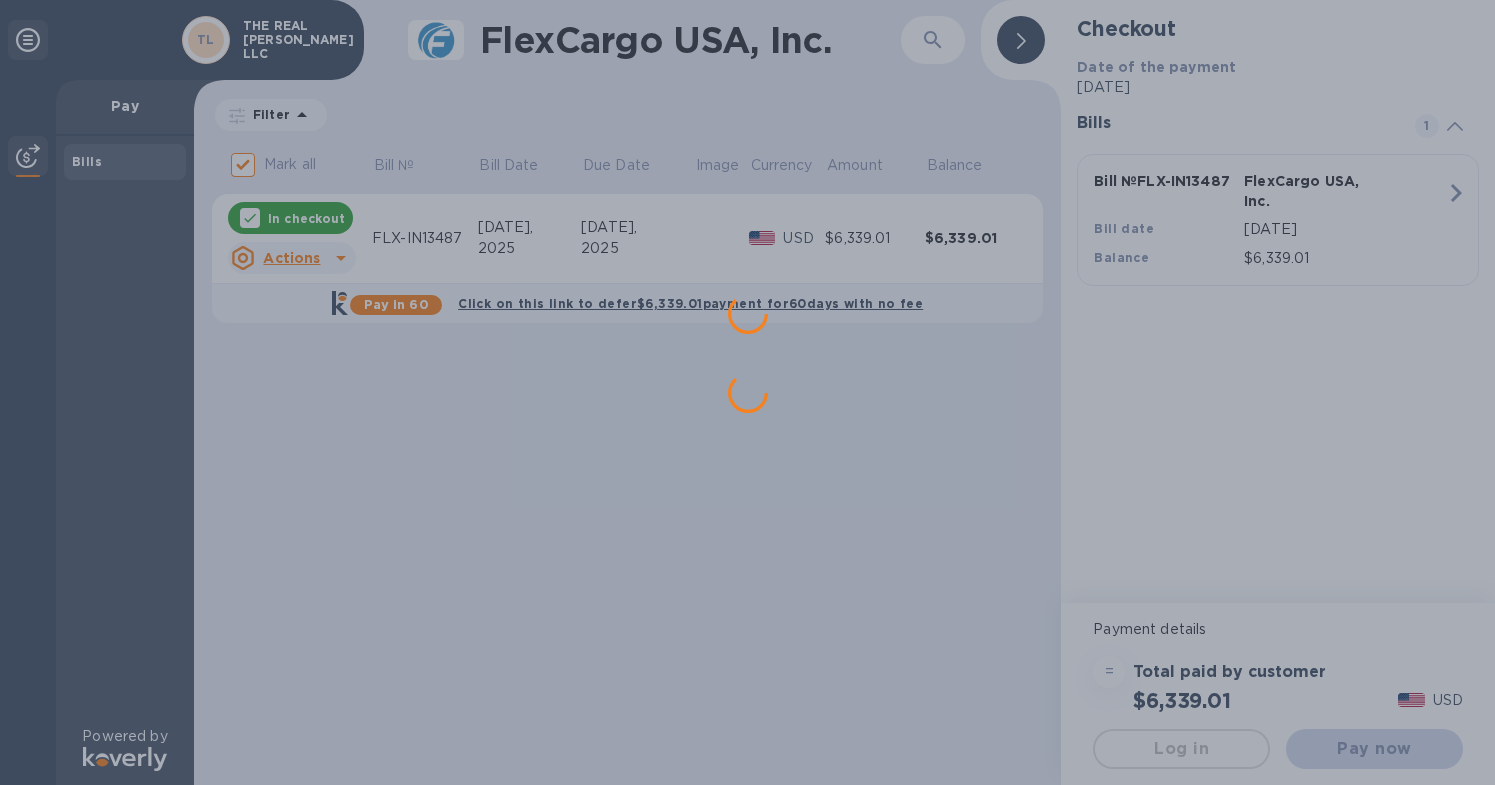 scroll, scrollTop: 0, scrollLeft: 0, axis: both 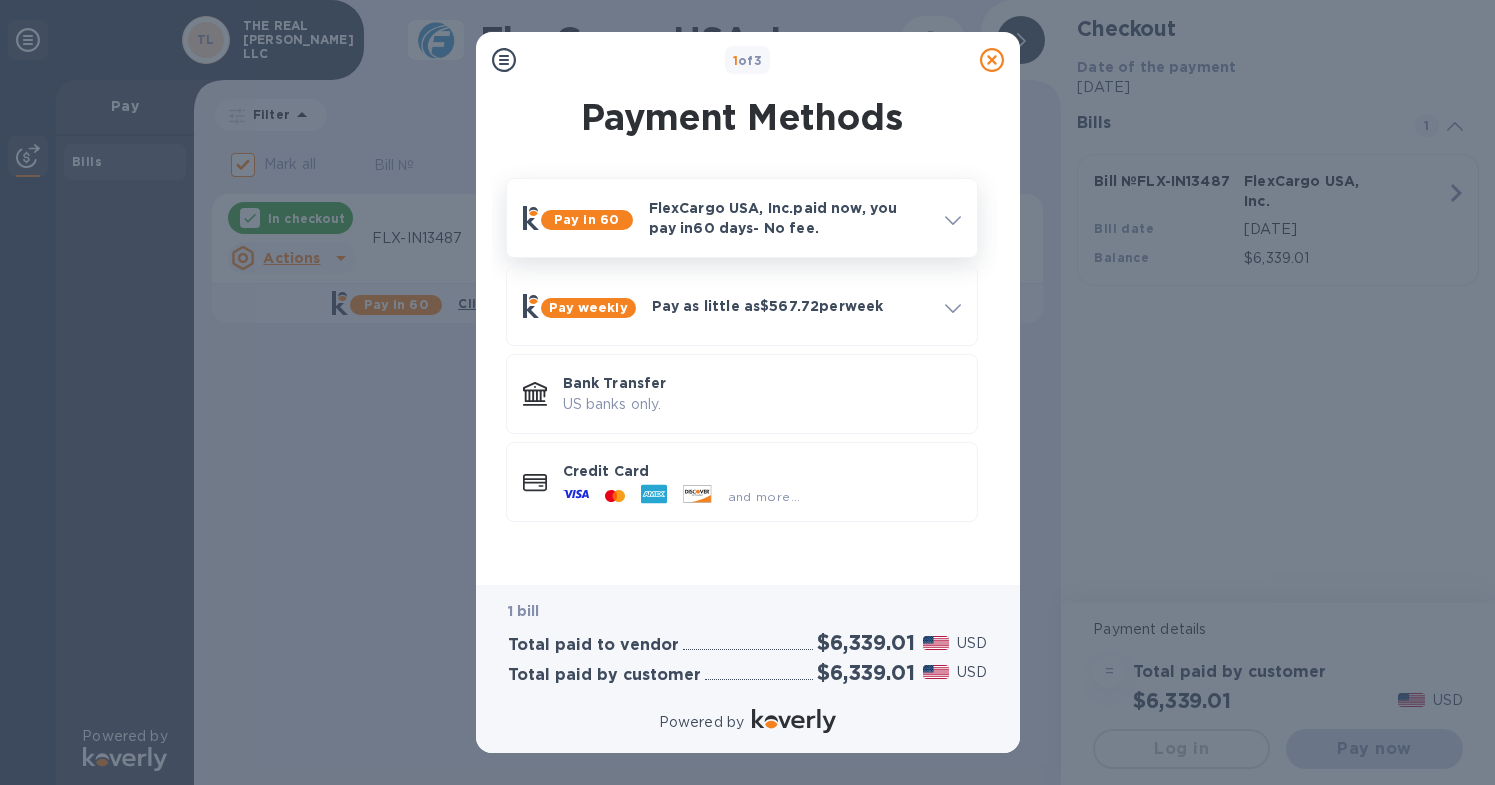 click at bounding box center (953, 218) 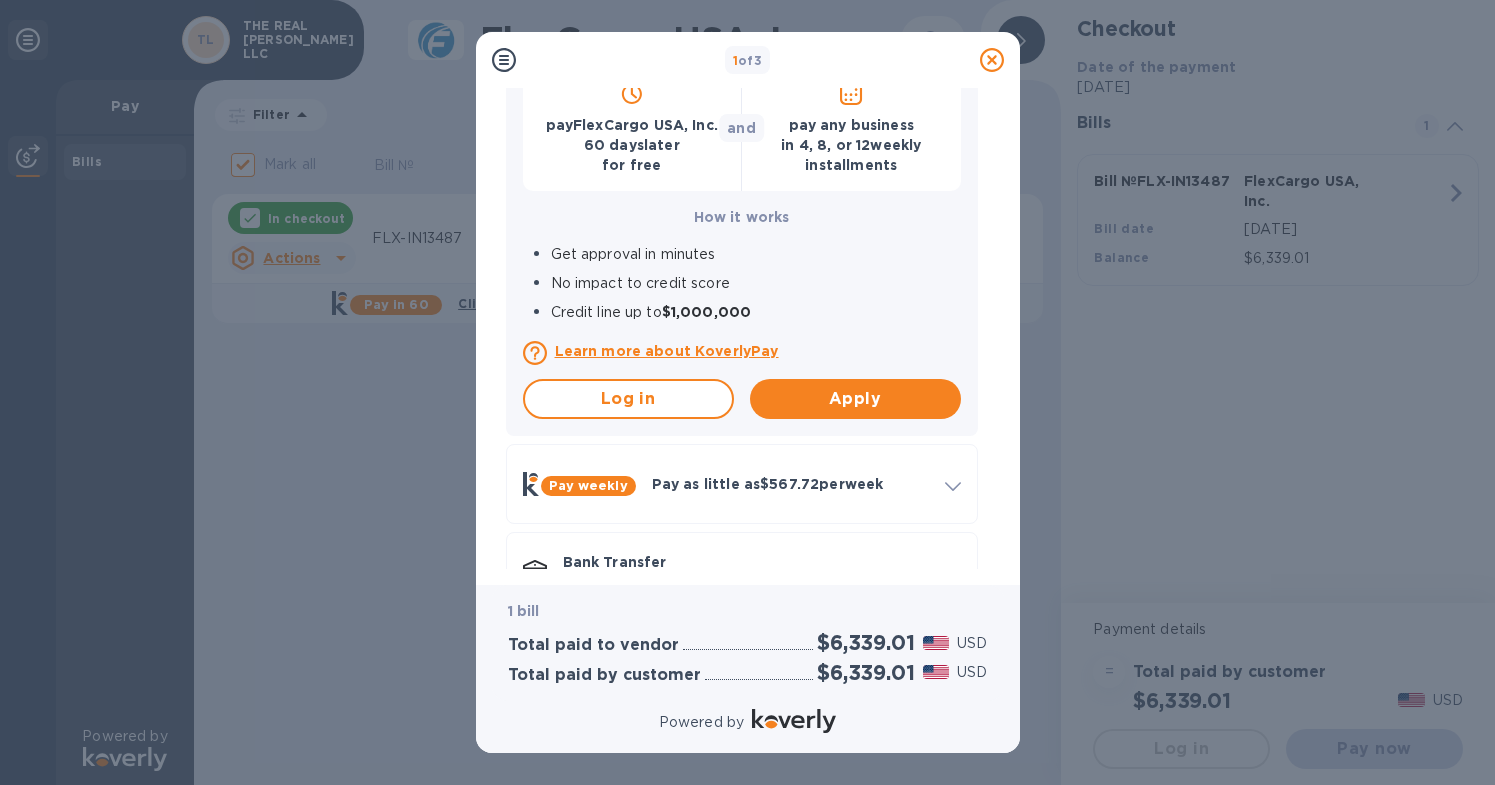 scroll, scrollTop: 264, scrollLeft: 0, axis: vertical 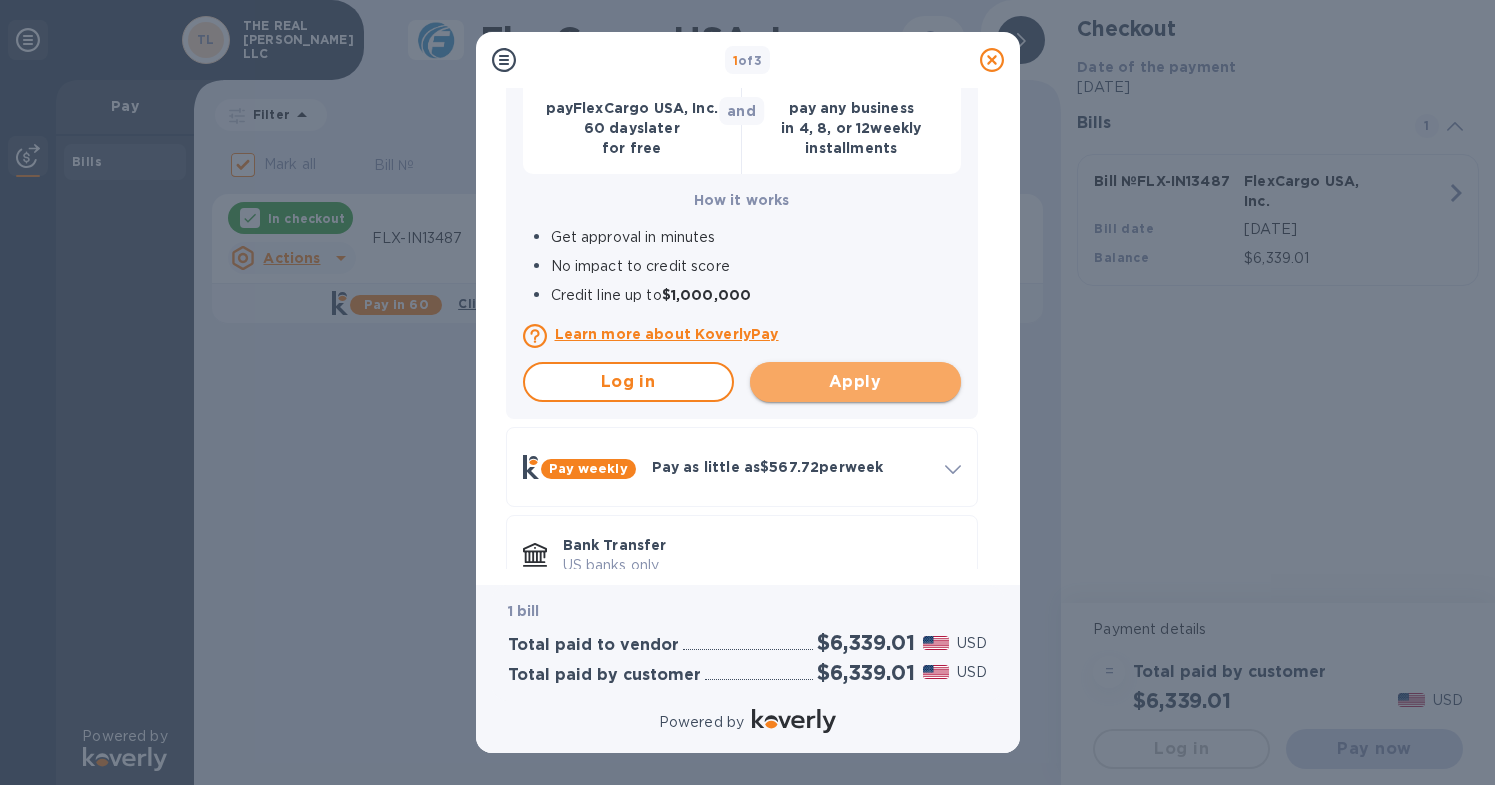 click on "Apply" at bounding box center (855, 382) 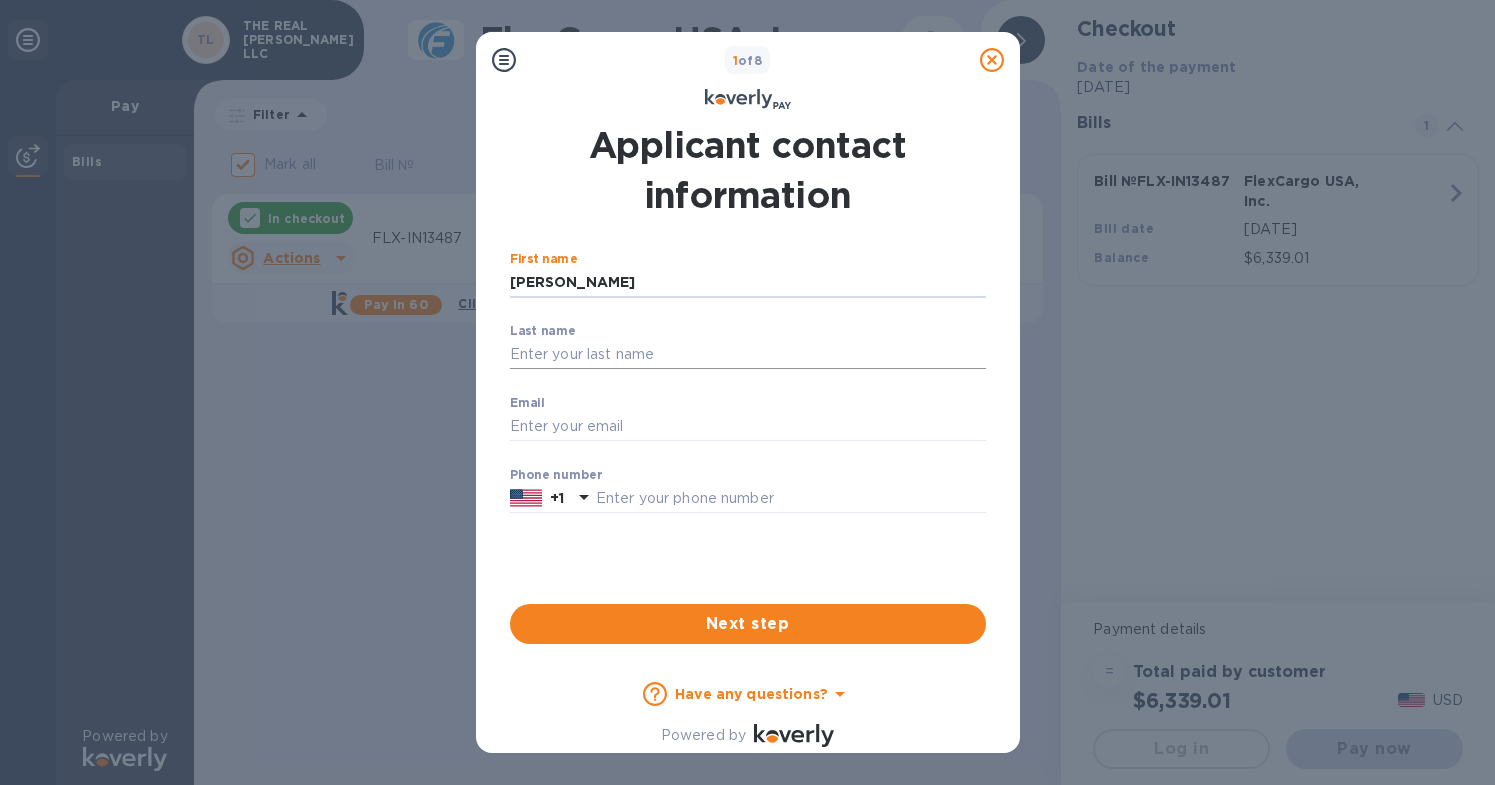 type on "[PERSON_NAME]" 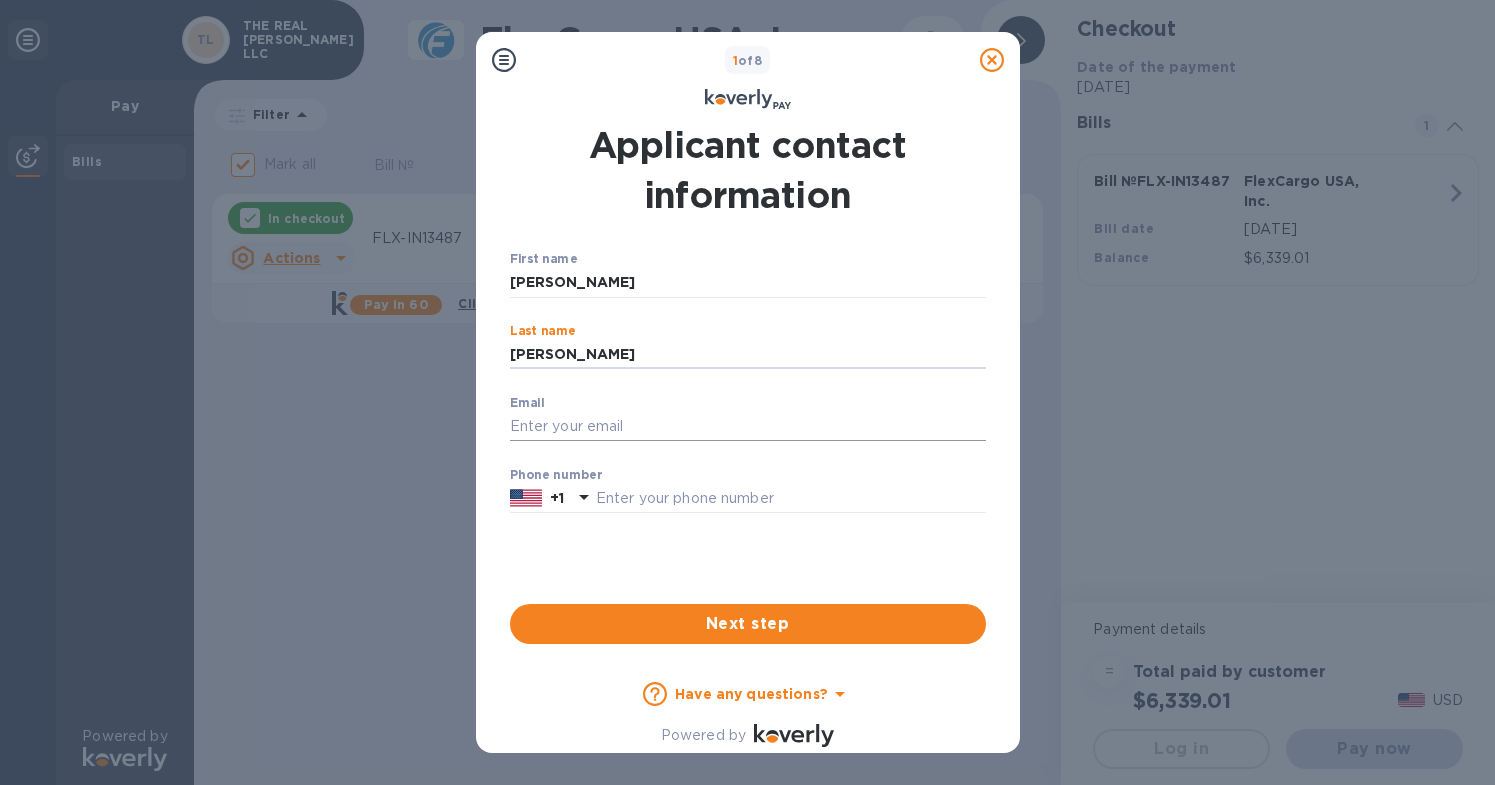 type on "[PERSON_NAME]" 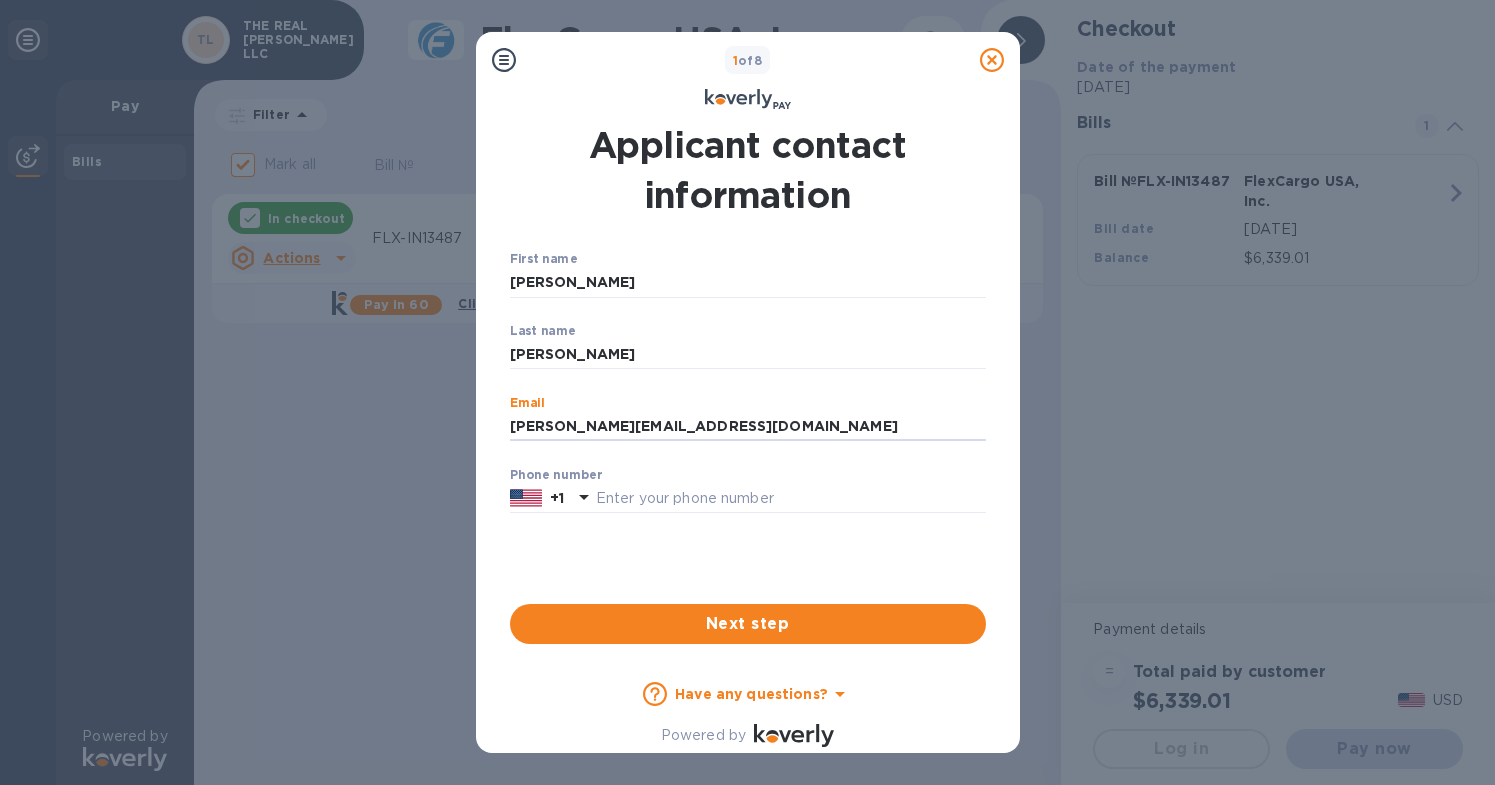 type on "[PERSON_NAME][EMAIL_ADDRESS][DOMAIN_NAME]" 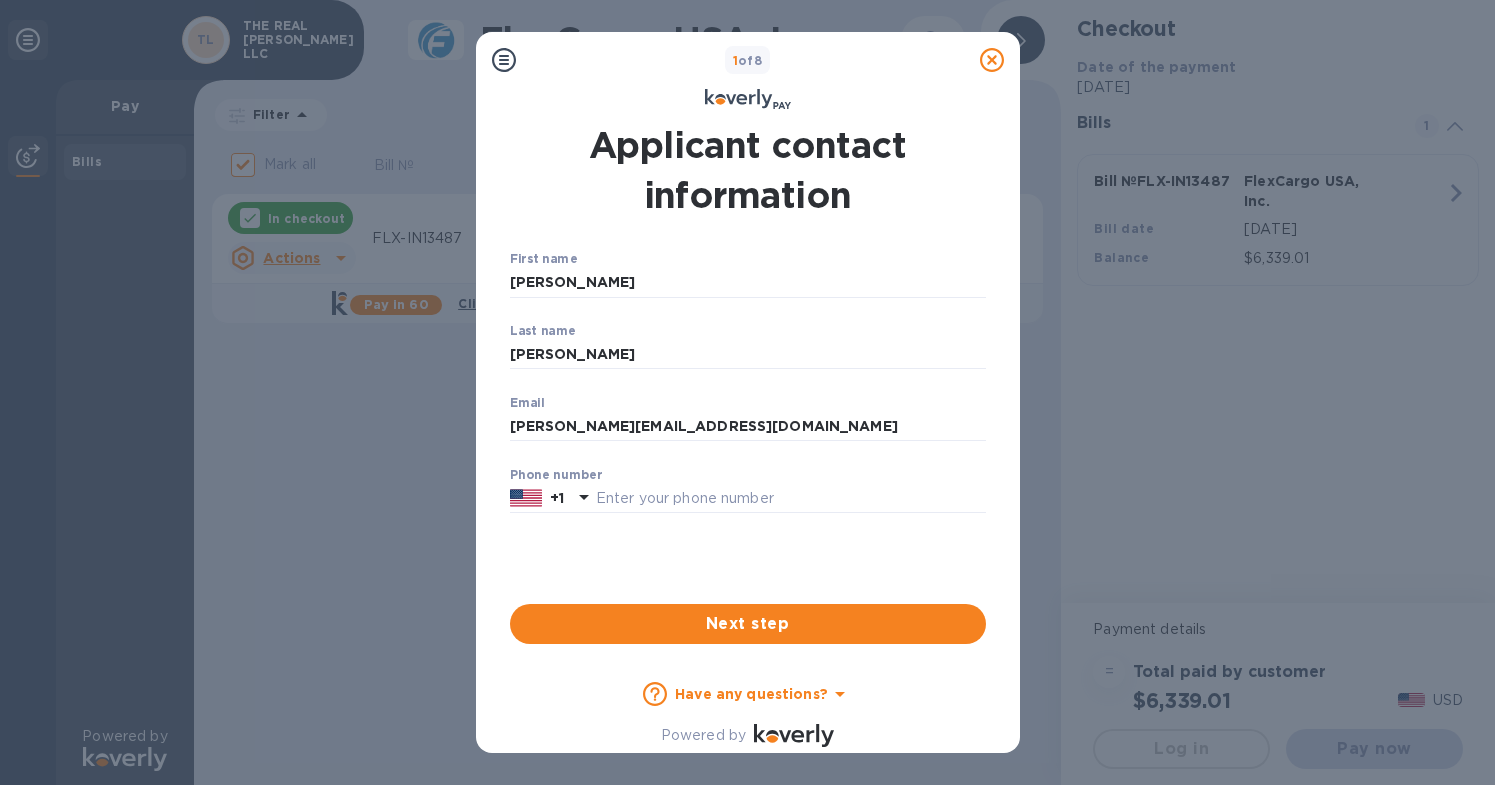 click on "Next step" at bounding box center [748, 601] 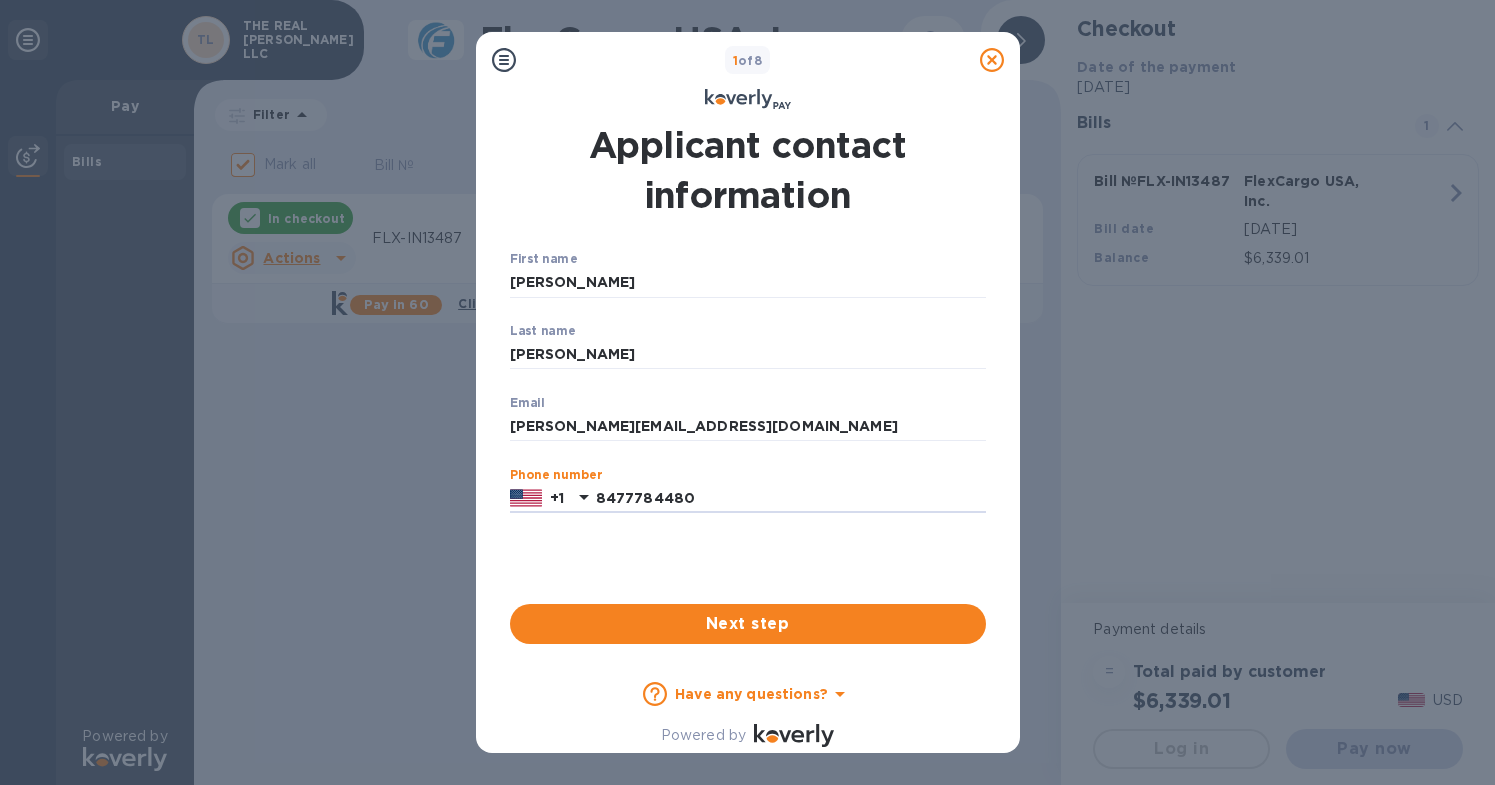 type on "8477784480" 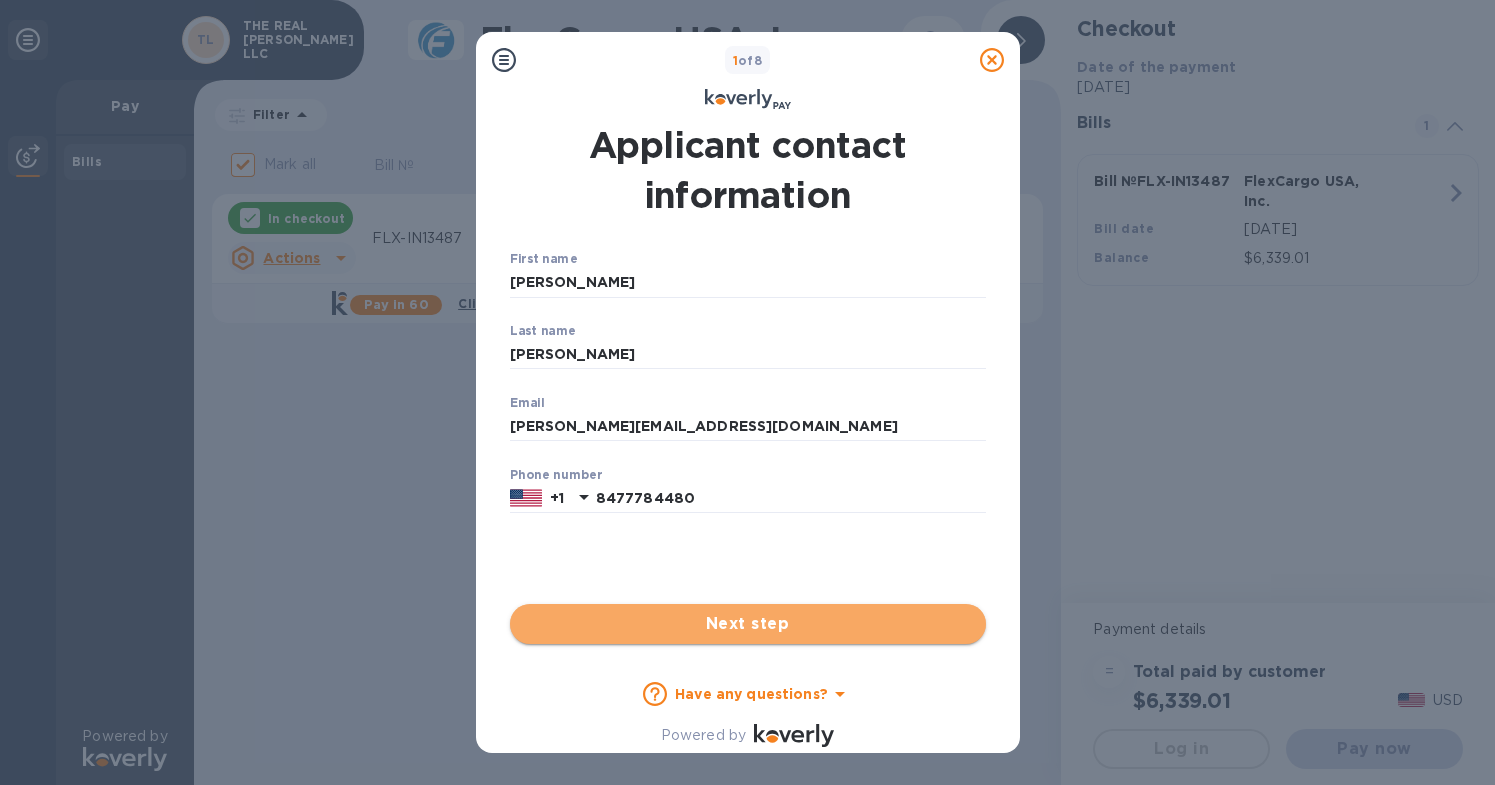 click on "Next step" at bounding box center [748, 624] 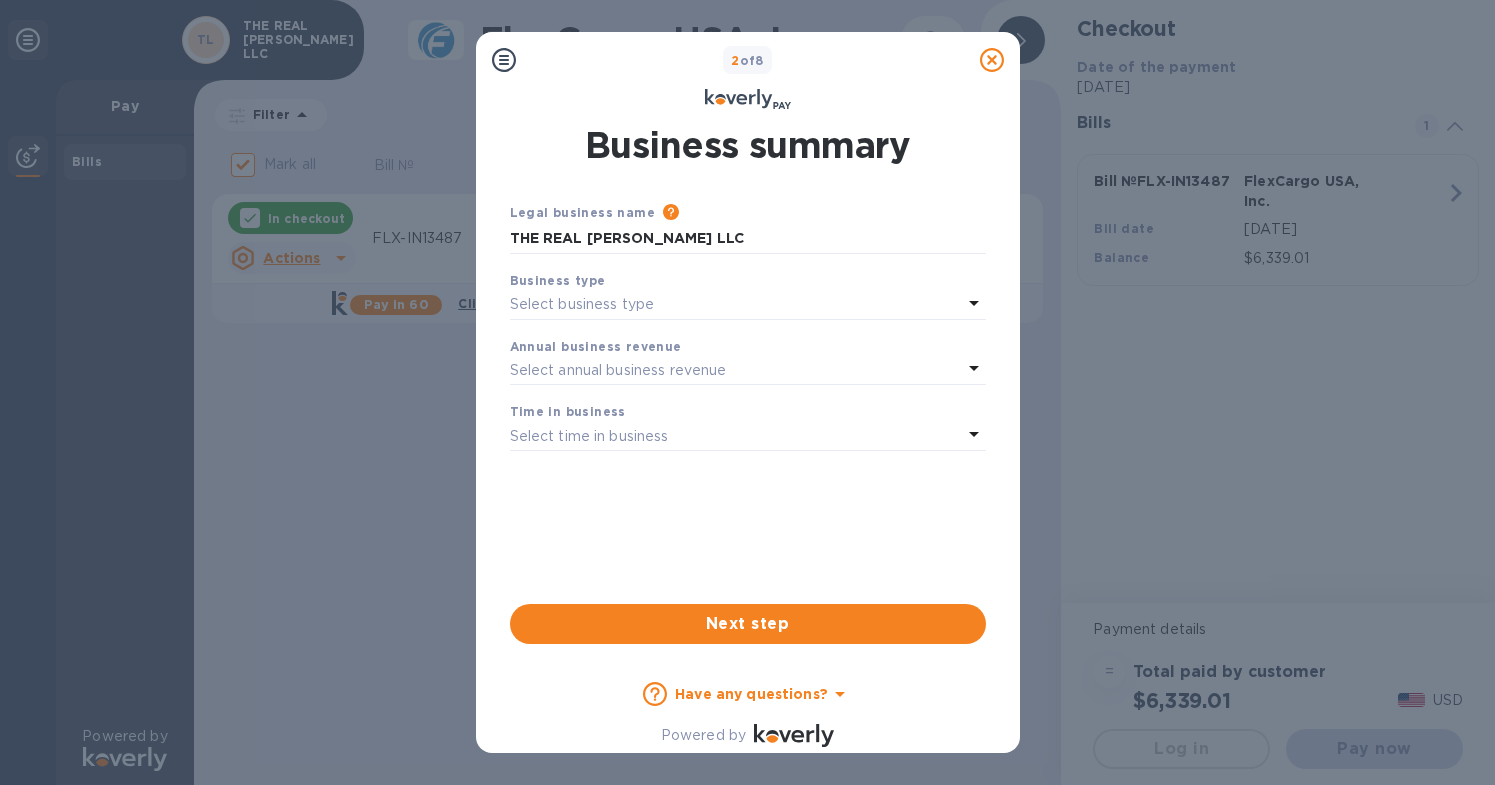 click on "Select business type" at bounding box center (736, 305) 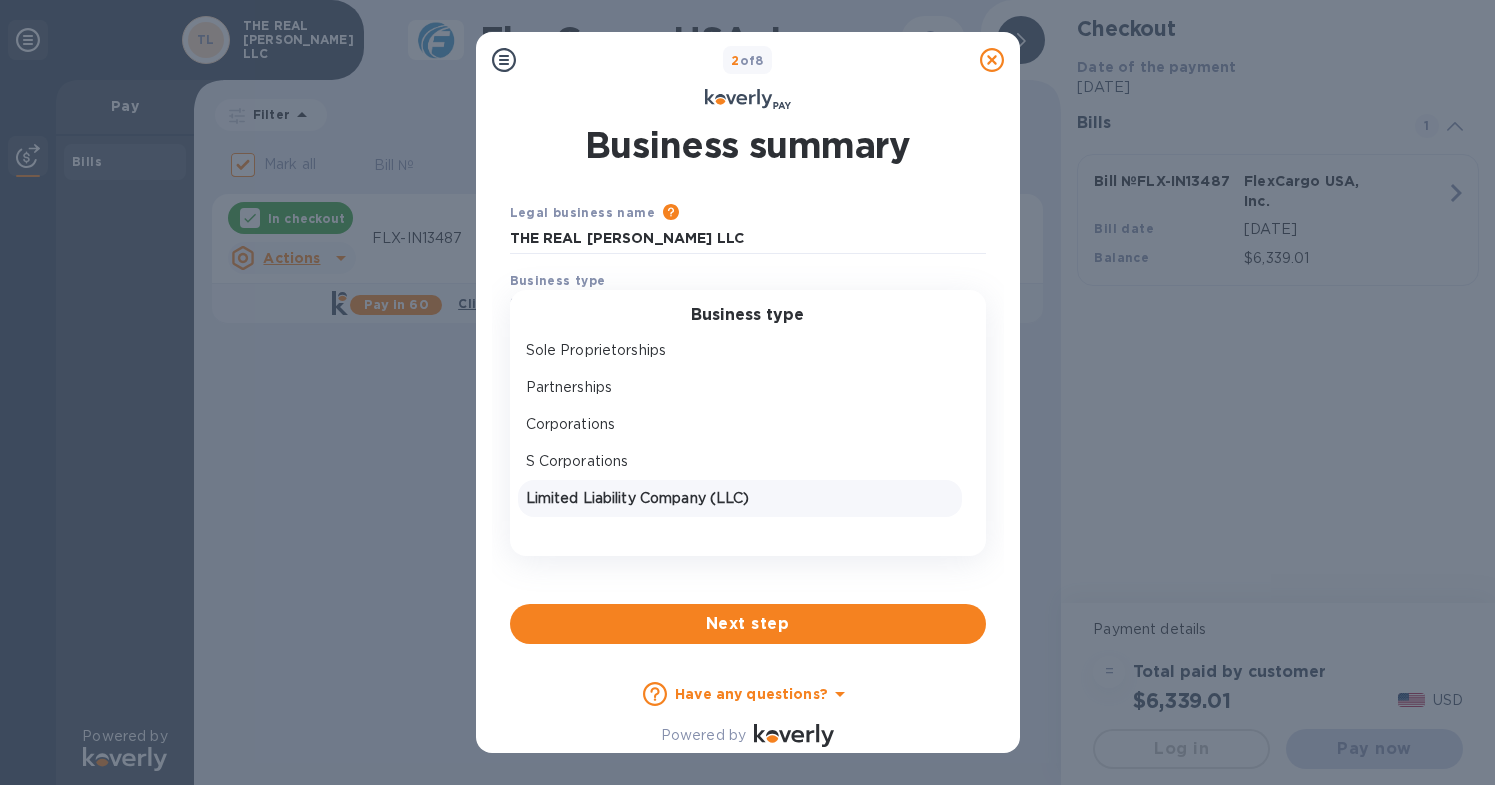click on "Limited Liability Company (LLC)" at bounding box center [740, 498] 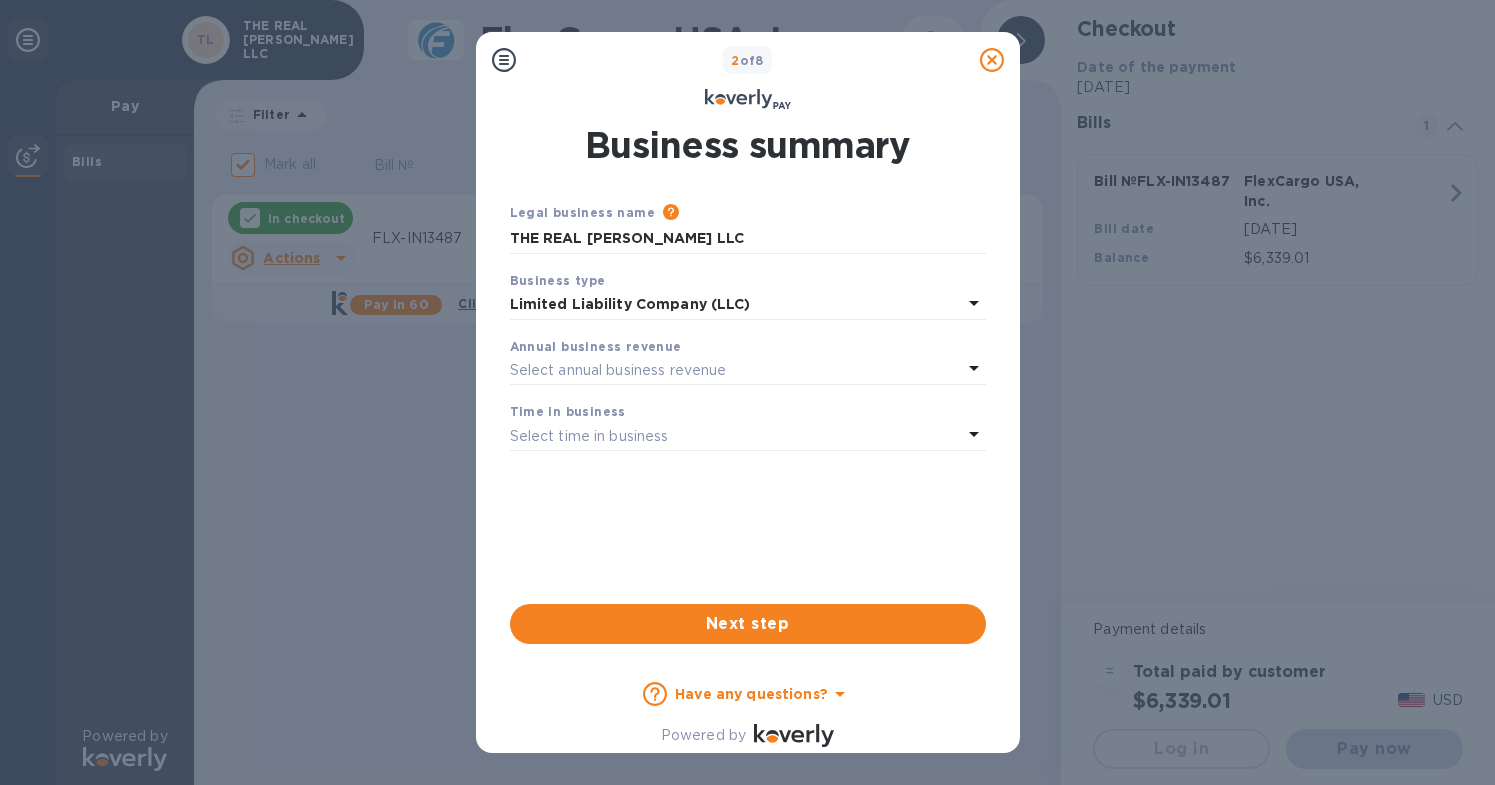 click on "Select annual business revenue" at bounding box center (618, 370) 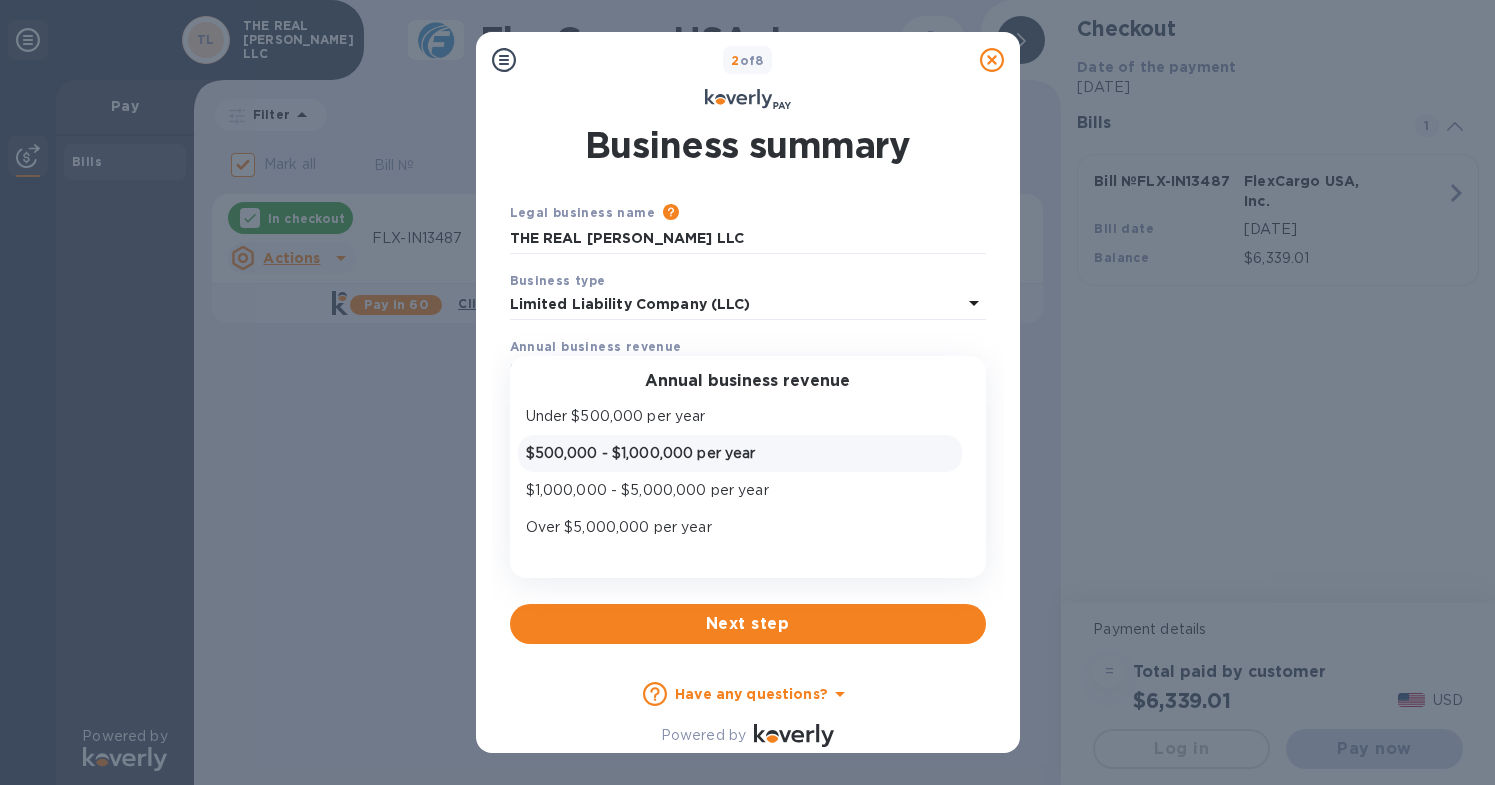 click on "$500,000 - $1,000,000 per year" at bounding box center (740, 453) 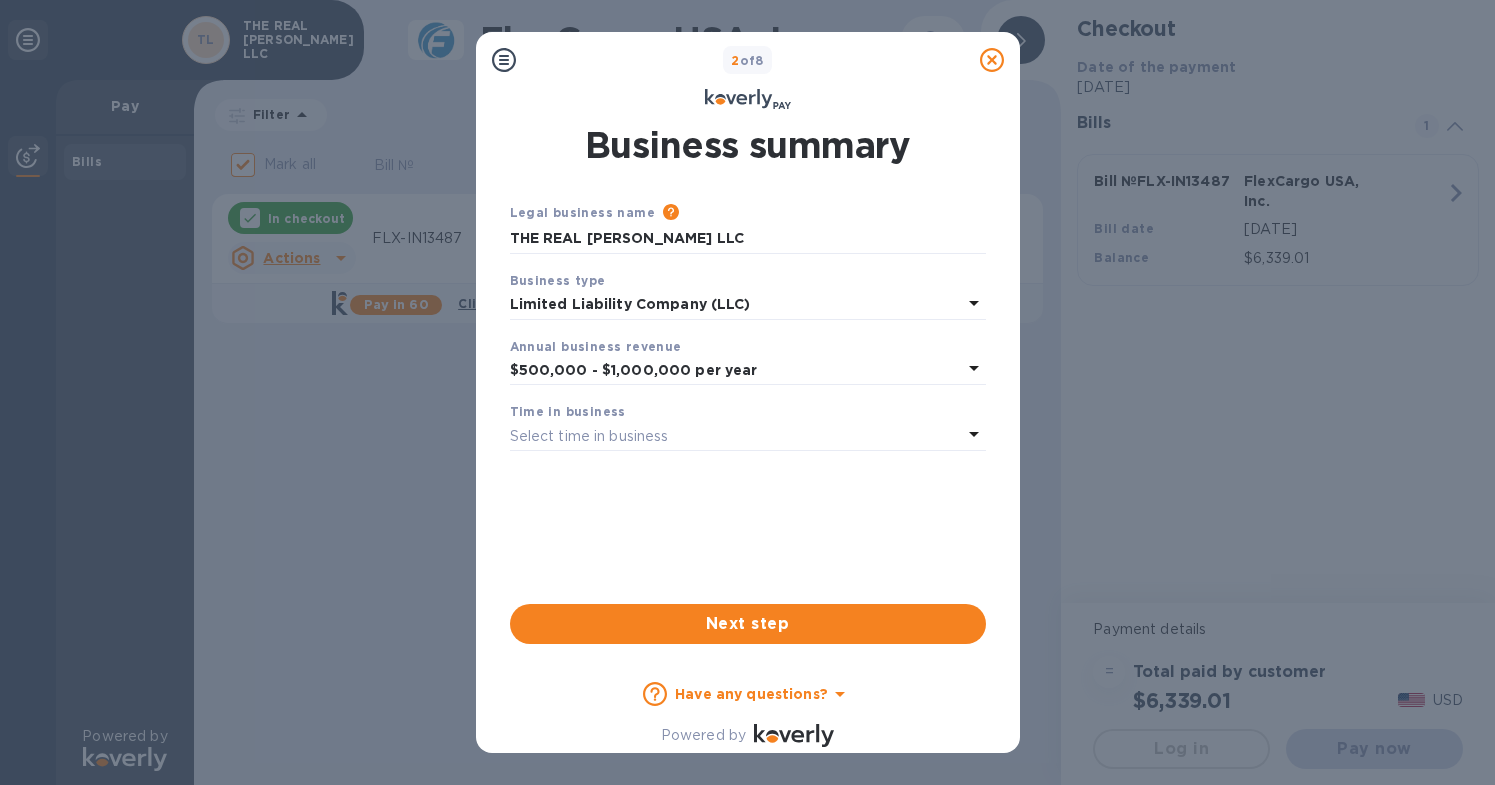 click on "Select time in business" at bounding box center (589, 436) 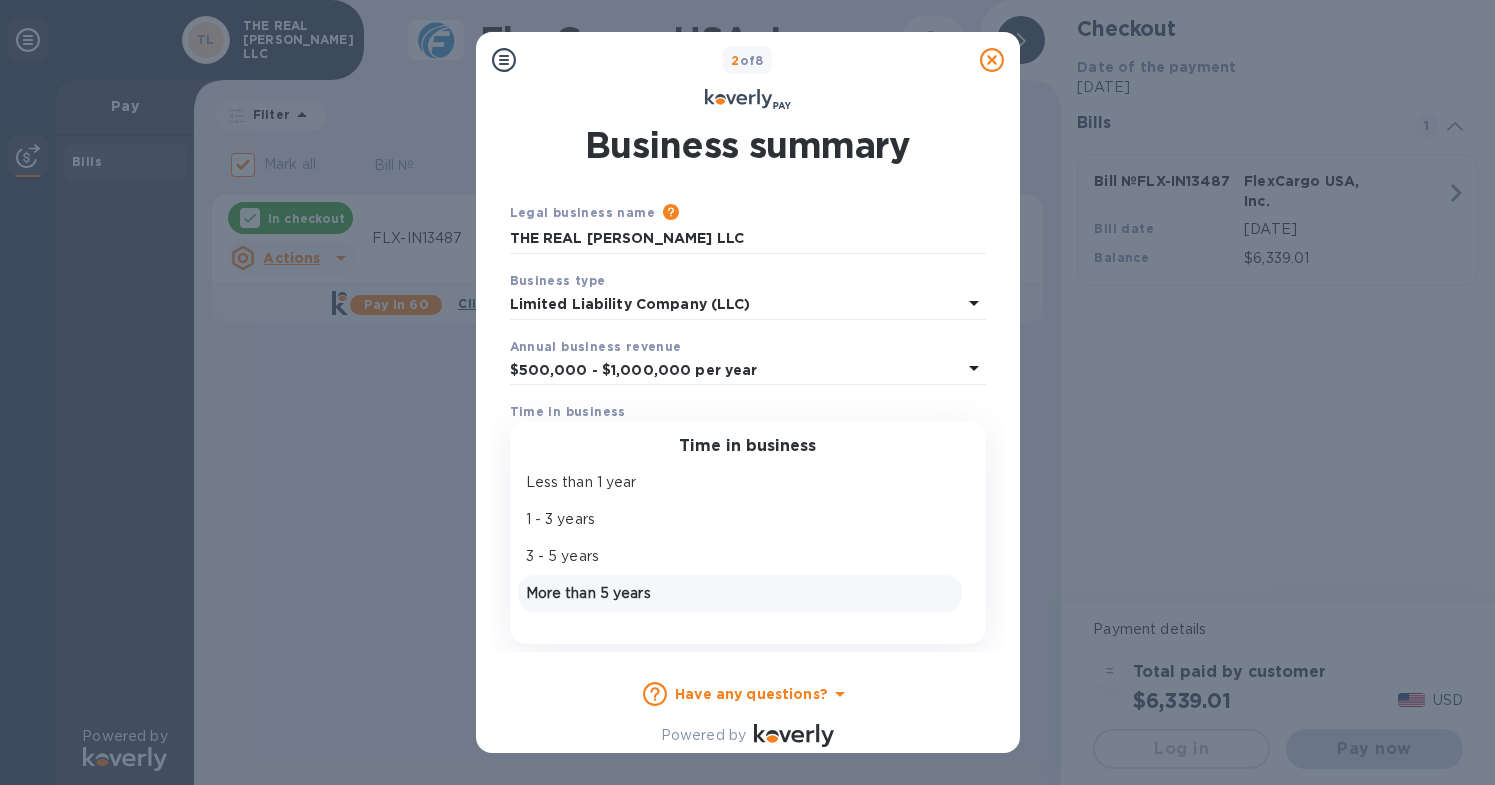 click on "More than 5 years" at bounding box center (740, 593) 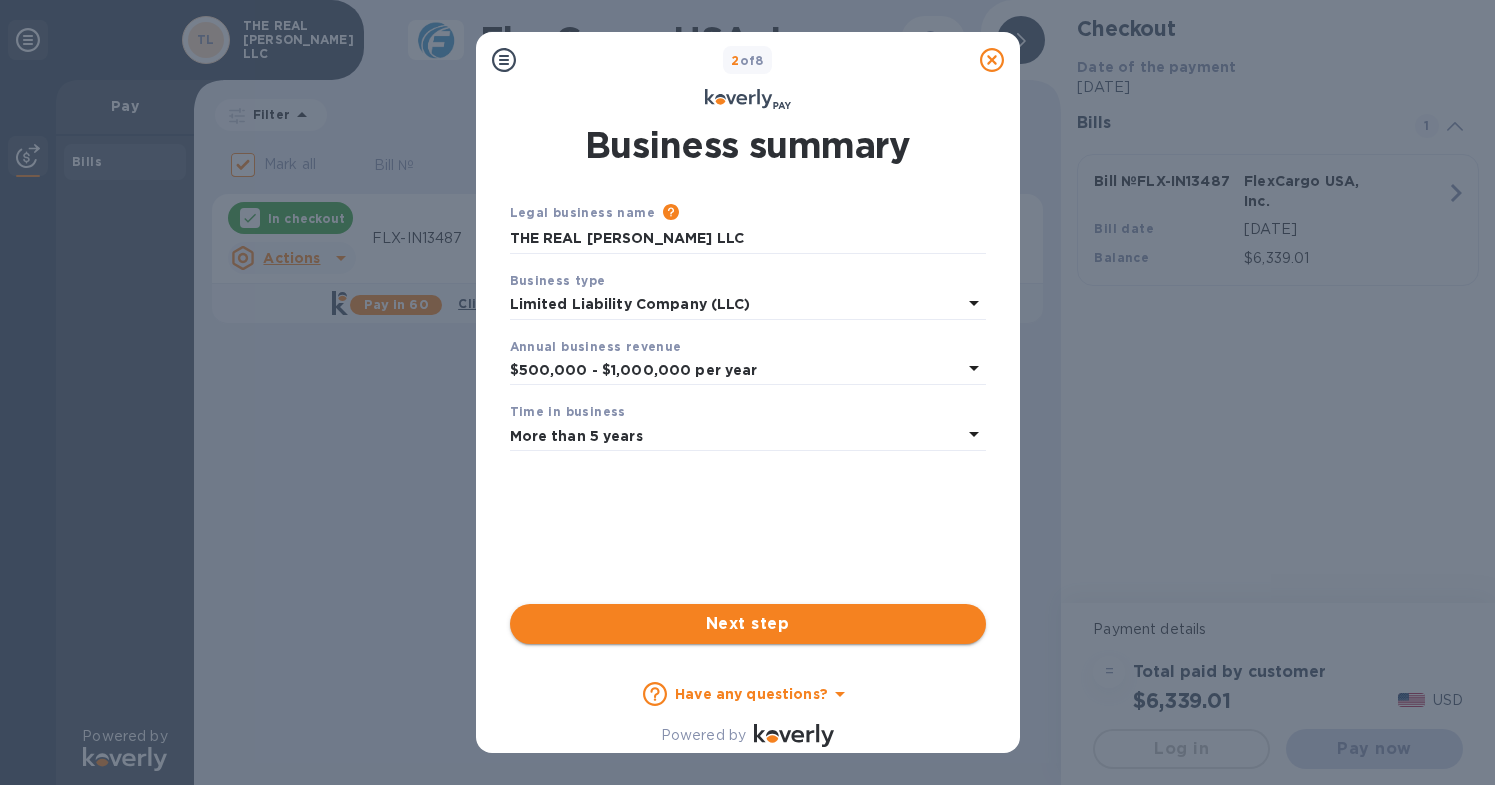 click on "Next step" at bounding box center (748, 624) 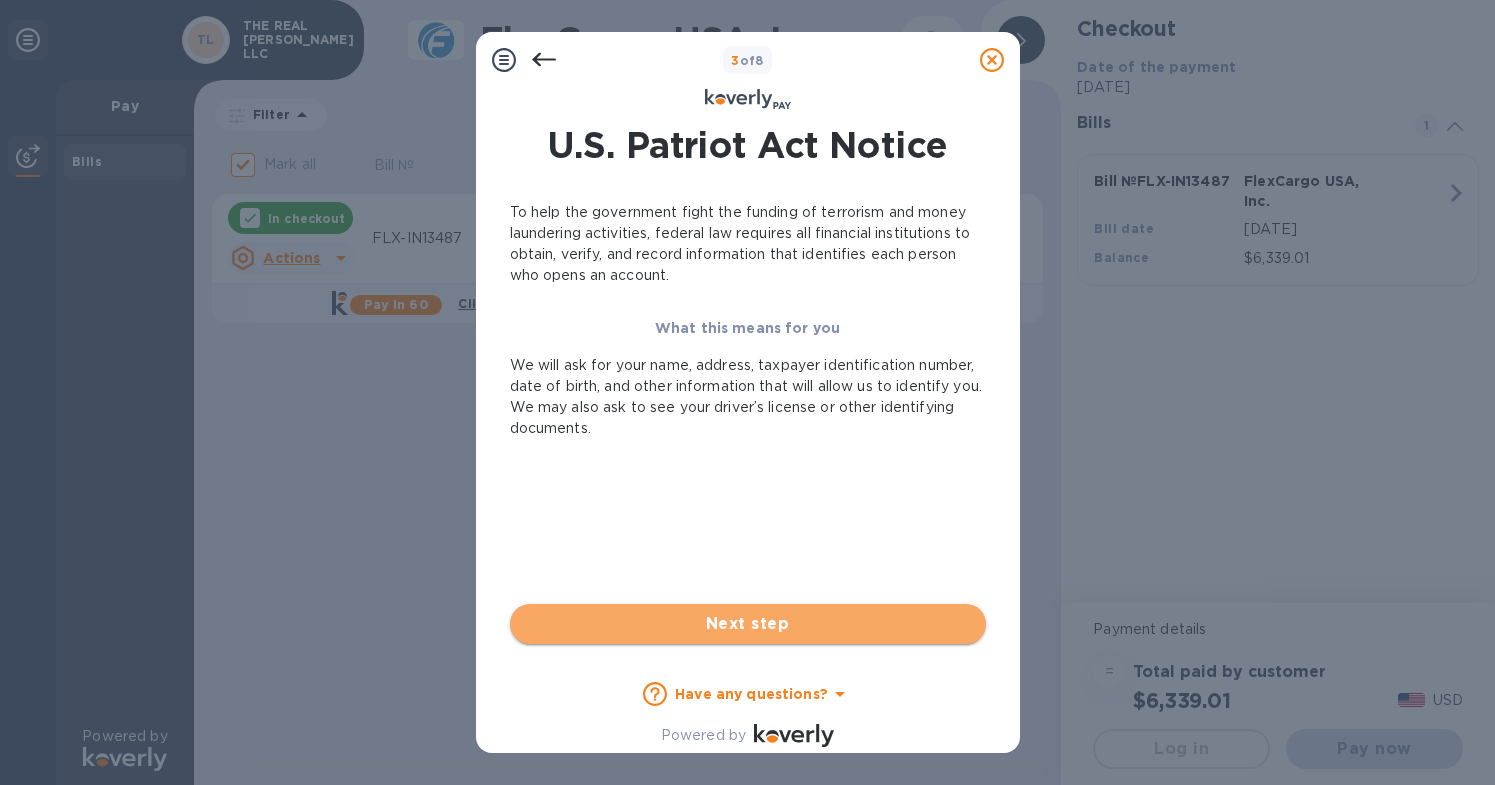 click on "Next step" at bounding box center (748, 624) 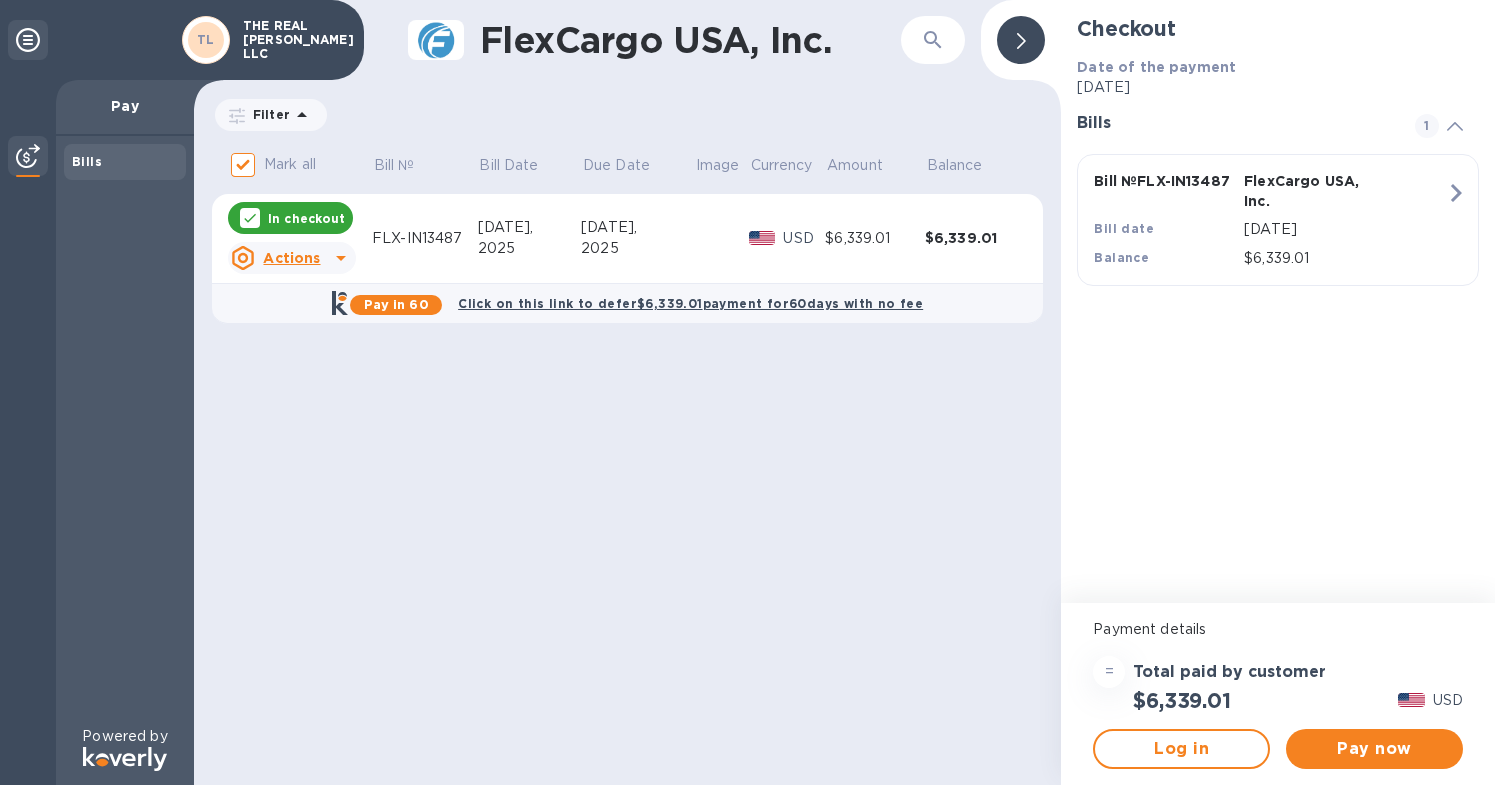 click on "FlexCargo USA, Inc. ​ Filter Amount   Mark all Bill № Bill Date Due Date Image Currency Amount Balance In checkout Actions FLX-IN13487 [DATE] [DATE] USD $6,339.01 $6,339.01 Pay in 60 Click on this link to defer  $6,339.01  payment for  60  days with no fee" at bounding box center [627, 392] 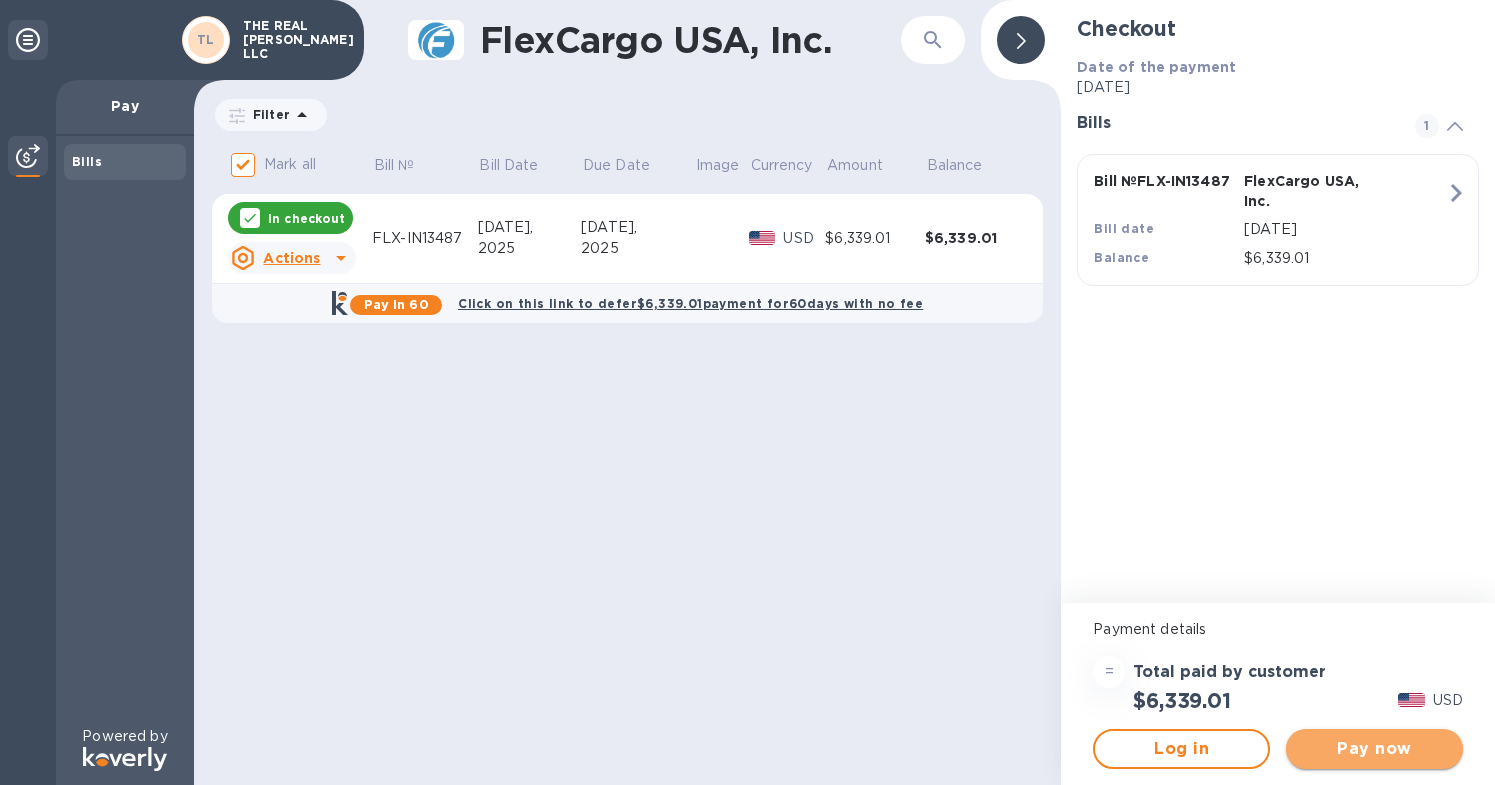 click on "Pay now" at bounding box center (1374, 749) 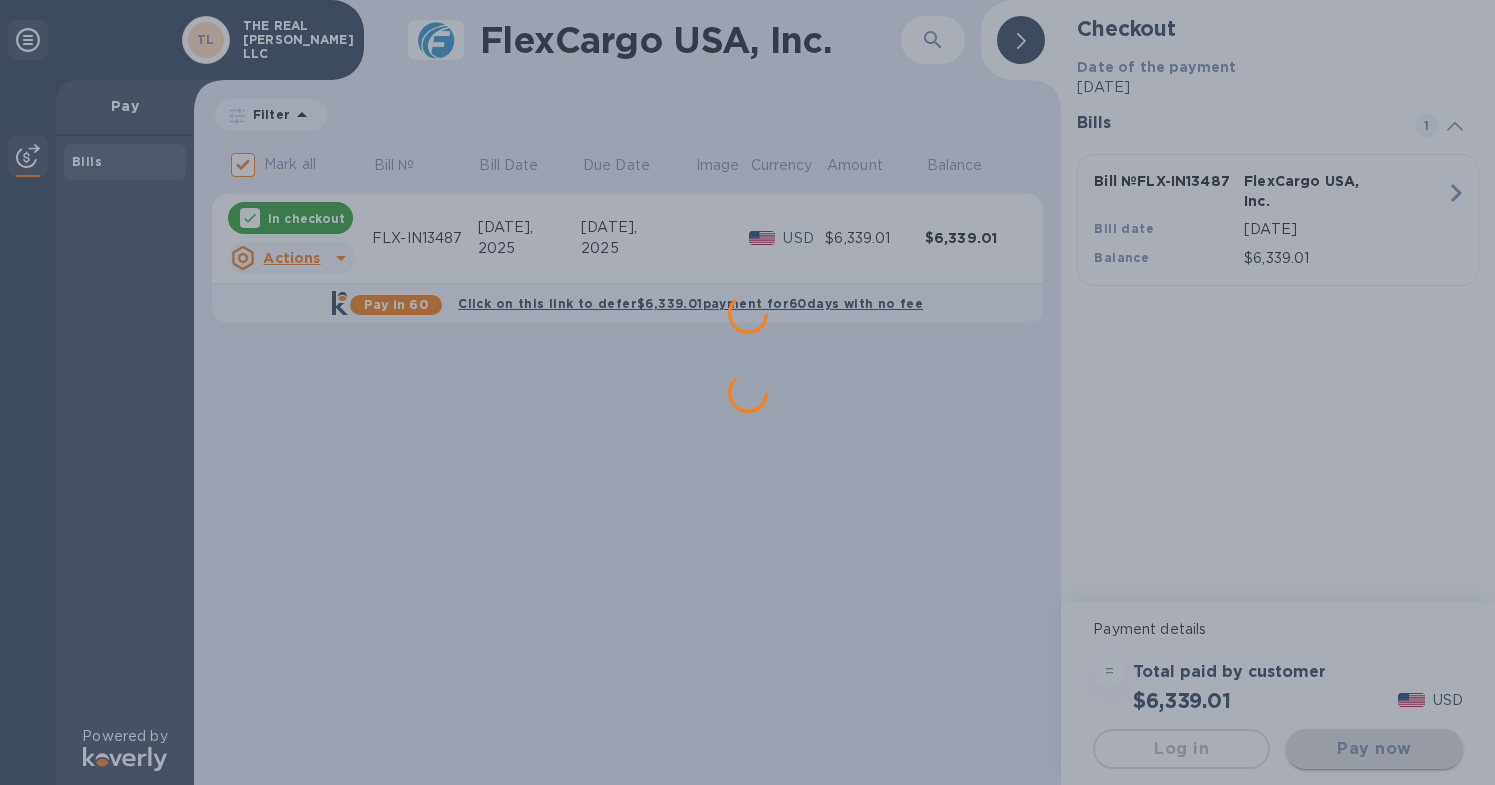 scroll, scrollTop: 0, scrollLeft: 0, axis: both 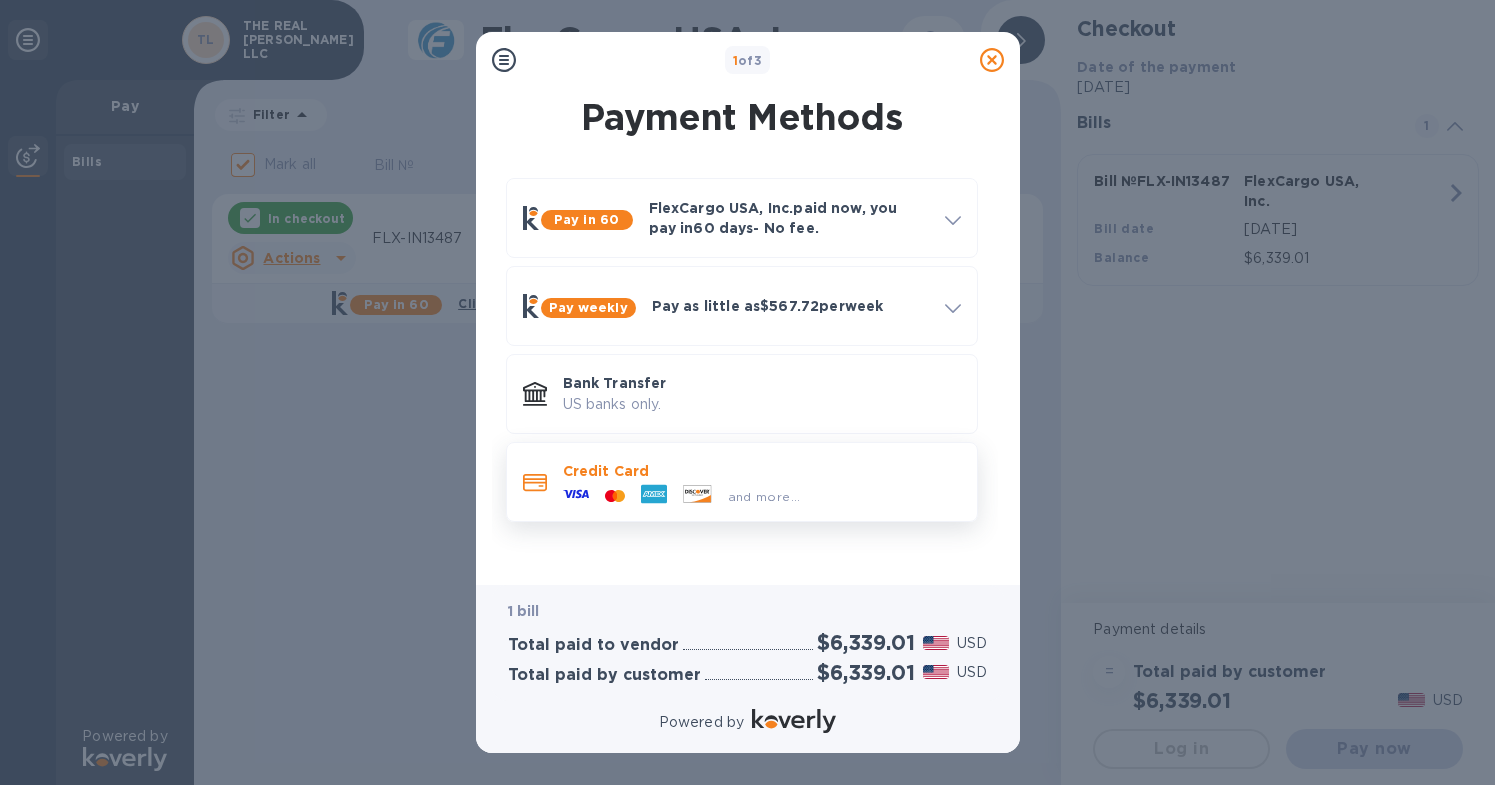 click on "Credit Card" at bounding box center (762, 471) 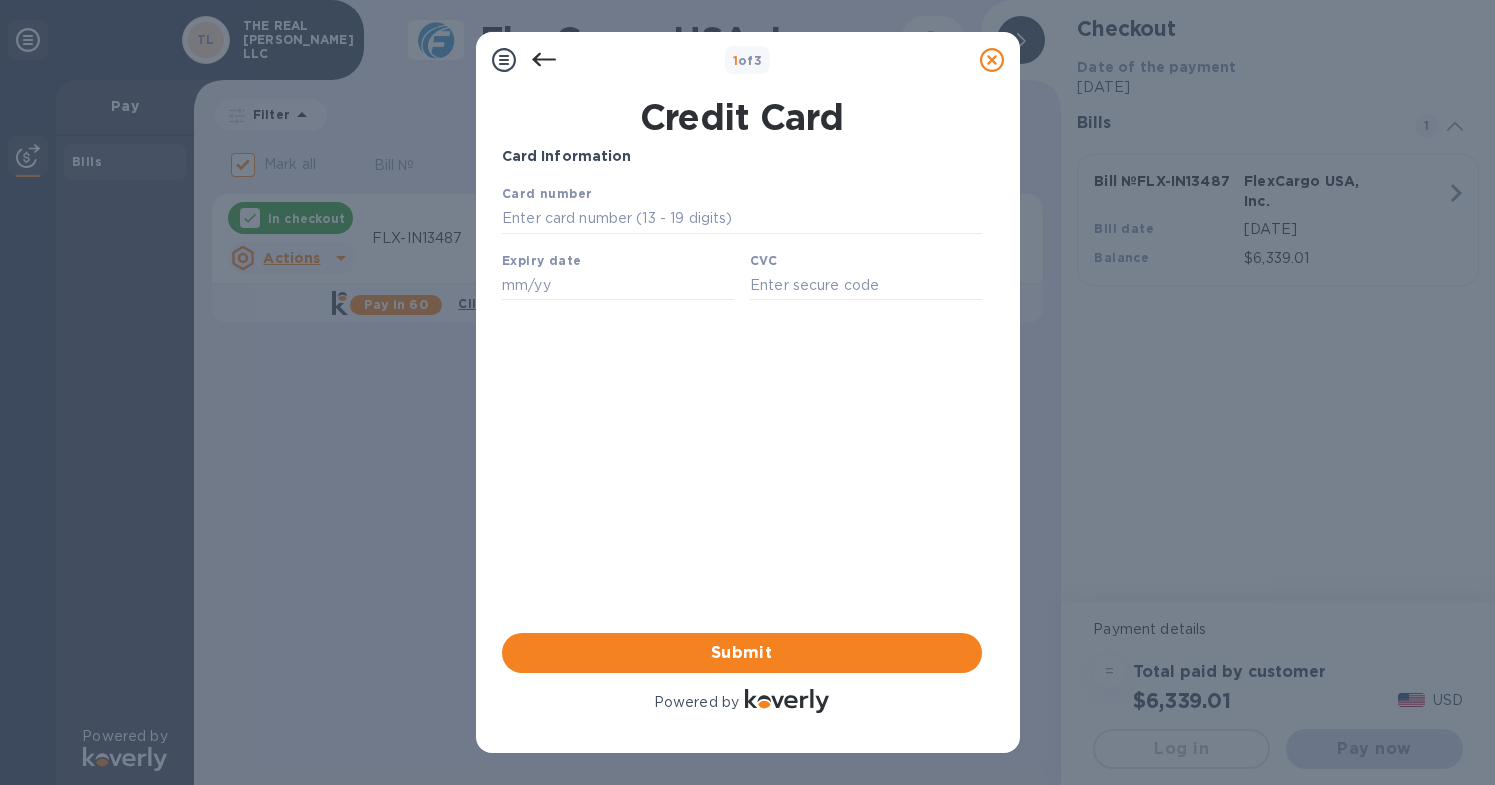 scroll, scrollTop: 0, scrollLeft: 0, axis: both 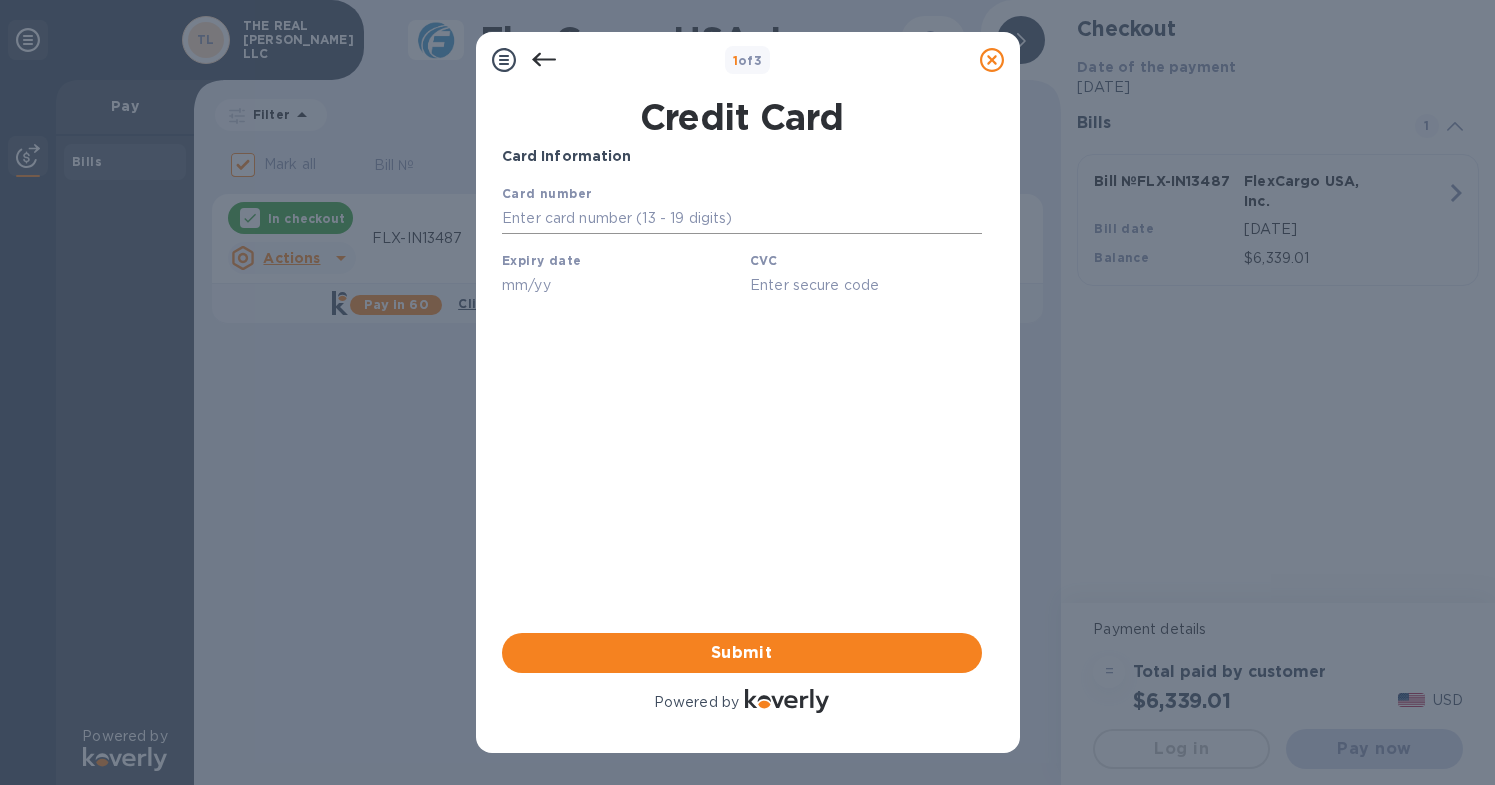 click at bounding box center [741, 219] 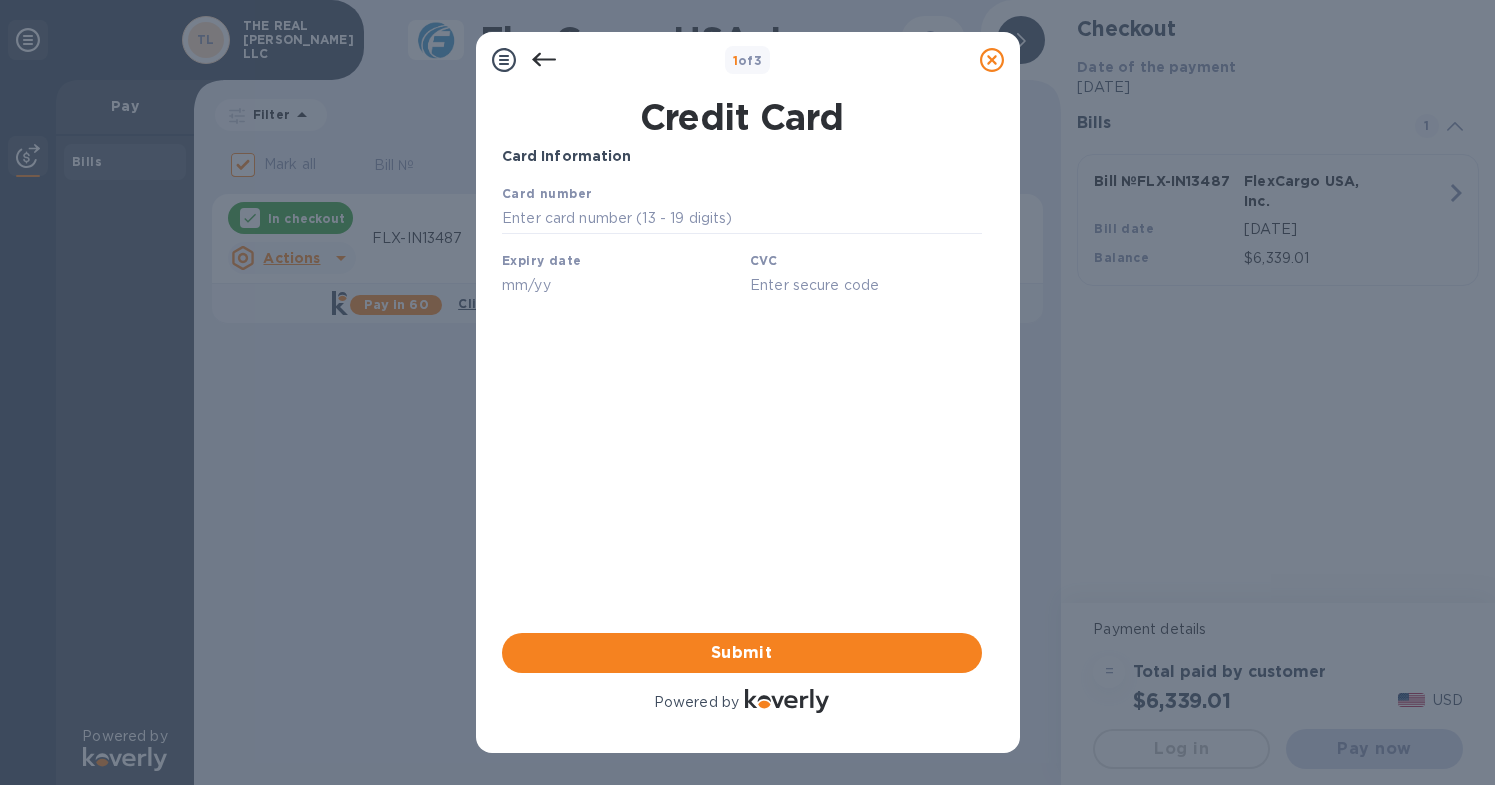type on "[CREDIT_CARD_NUMBER]" 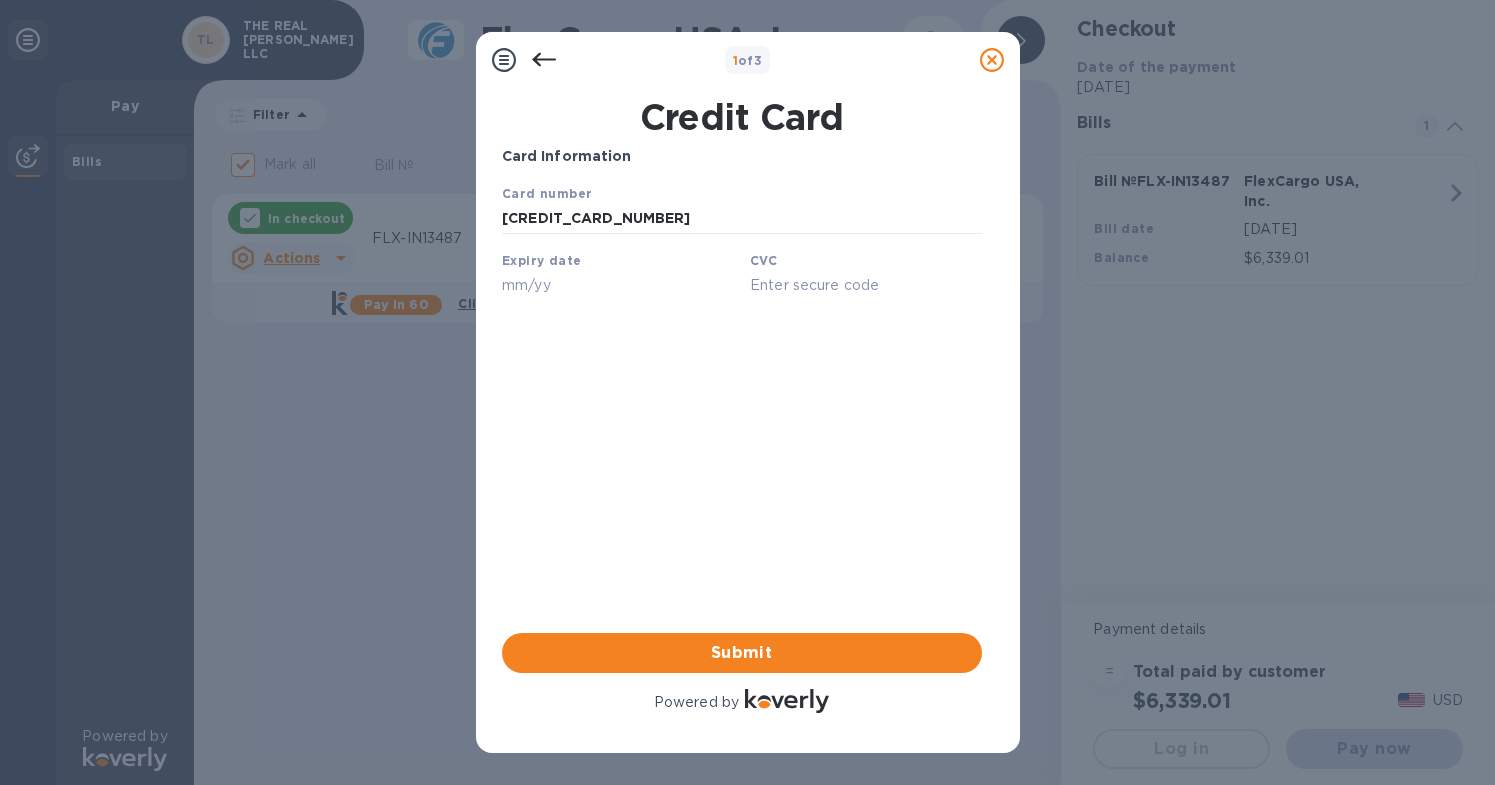 type on "1" 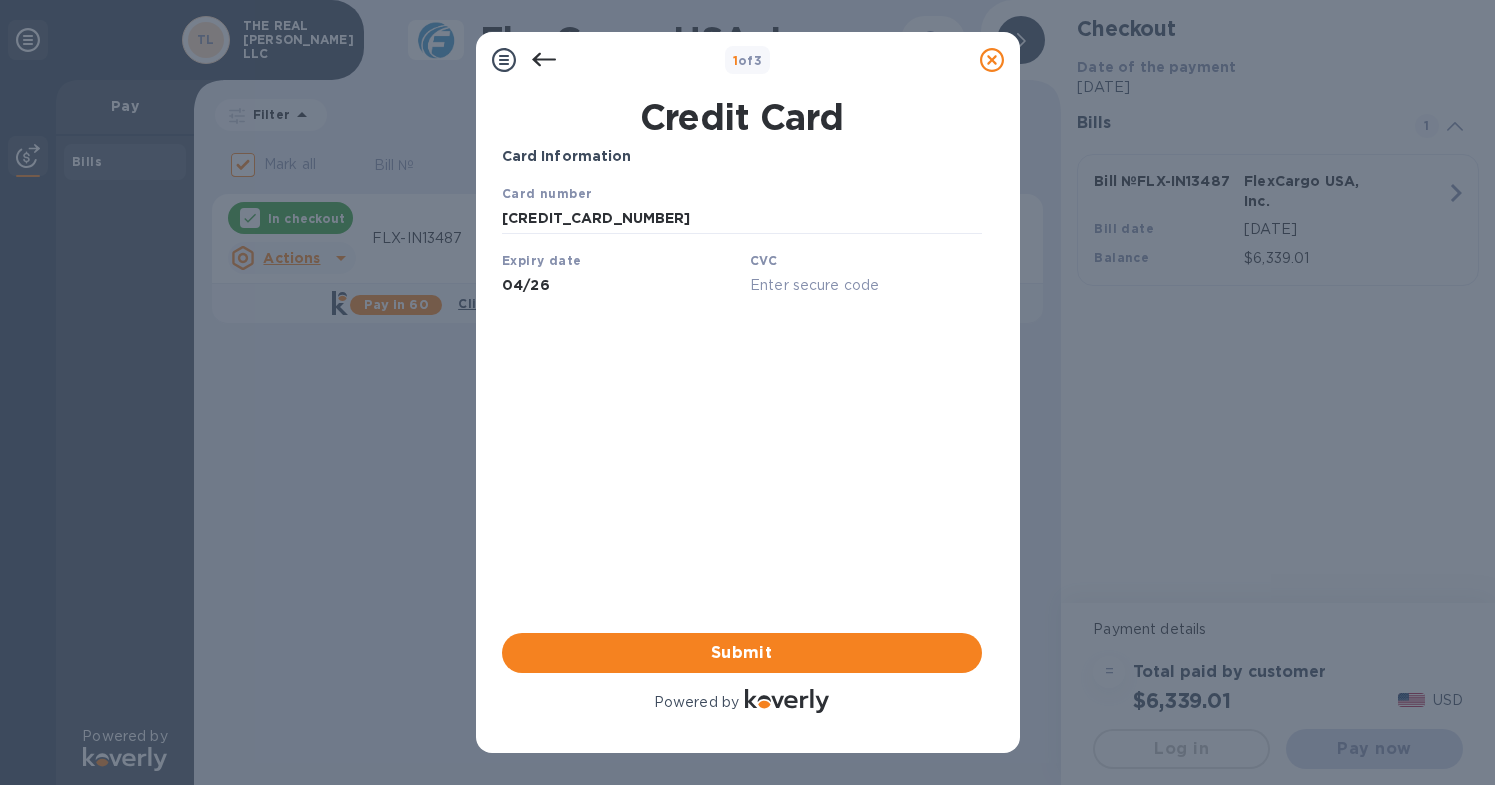 type on "04/26" 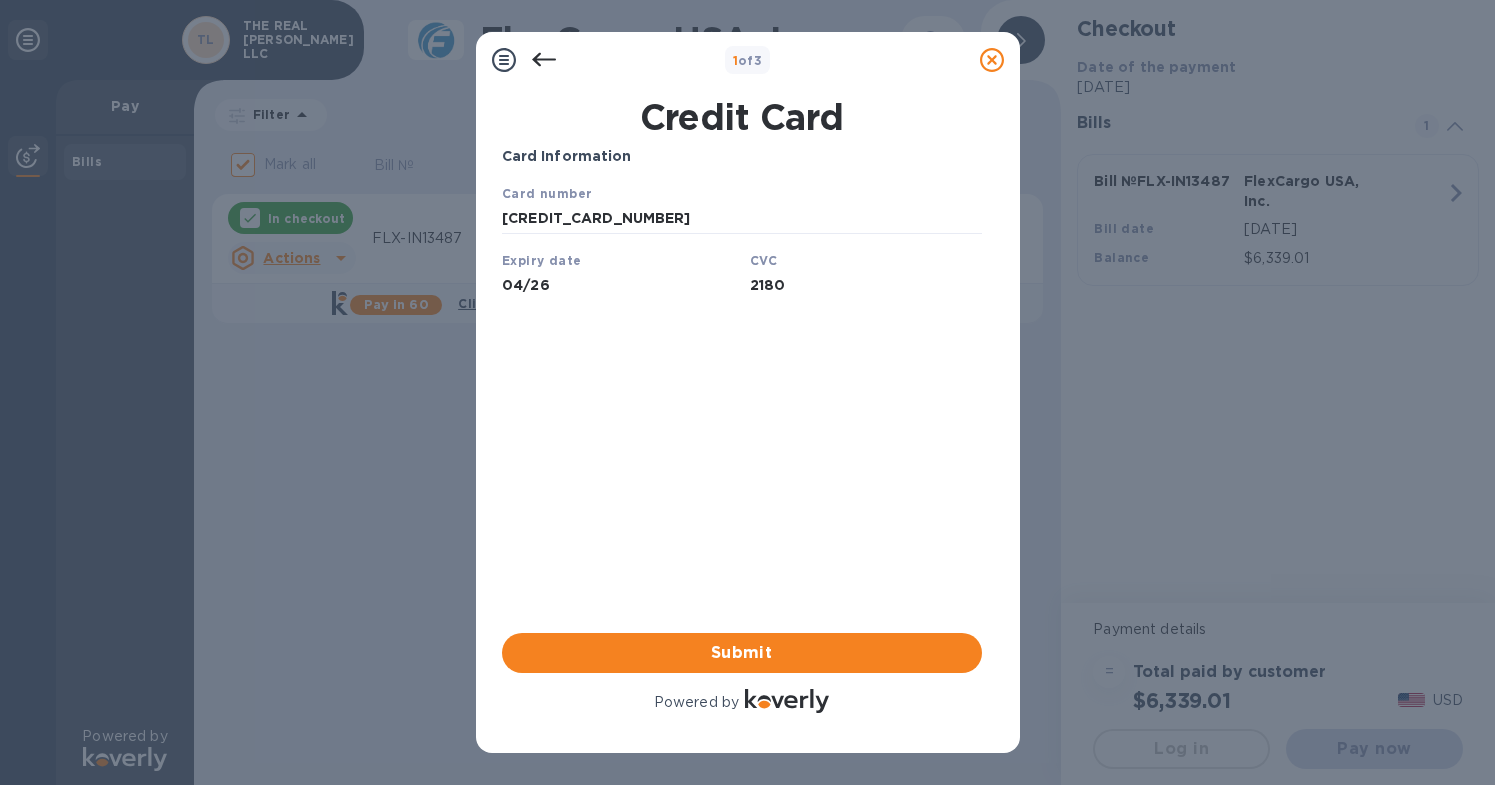 type on "2180" 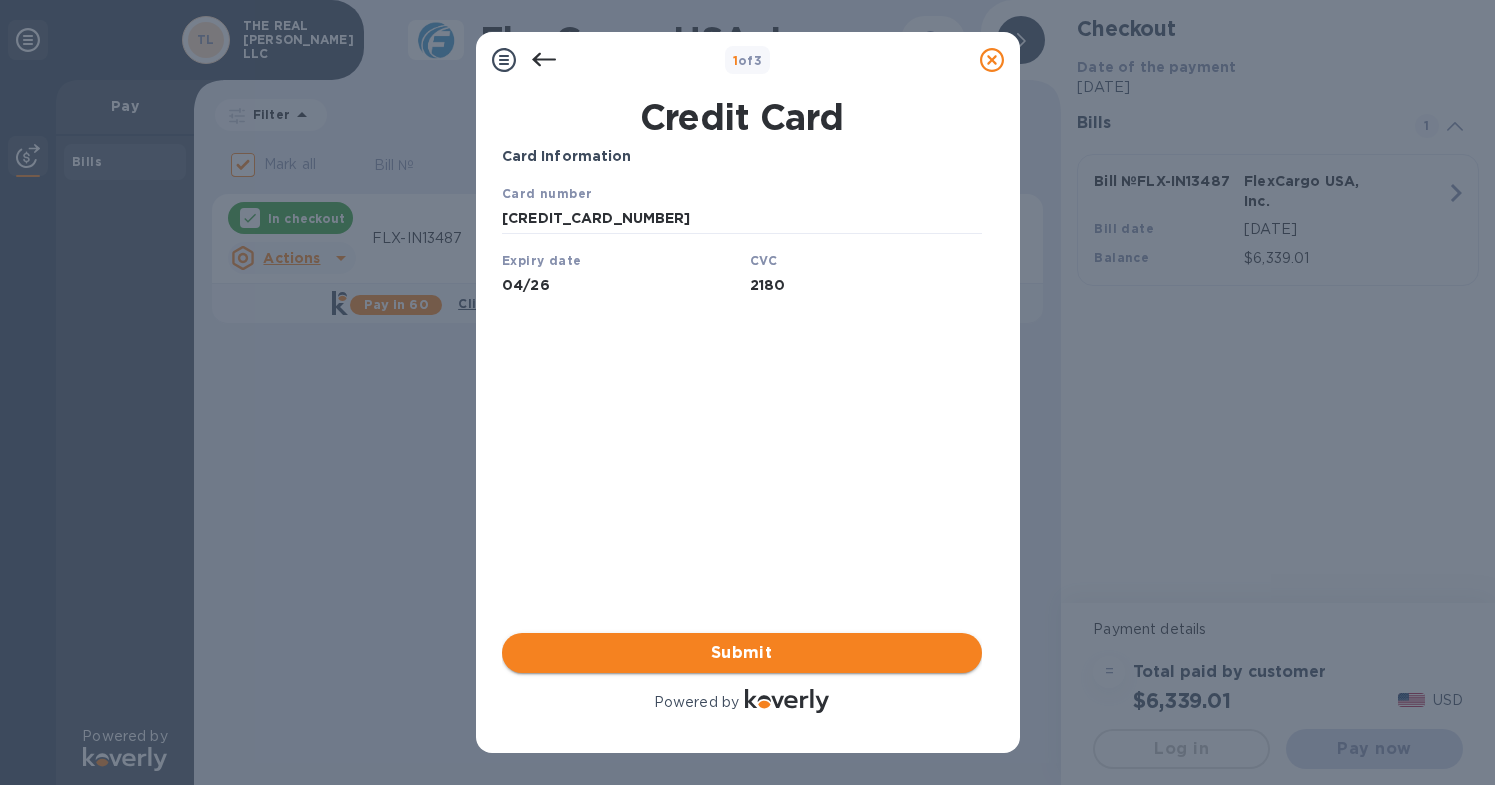 click on "Submit" at bounding box center (742, 653) 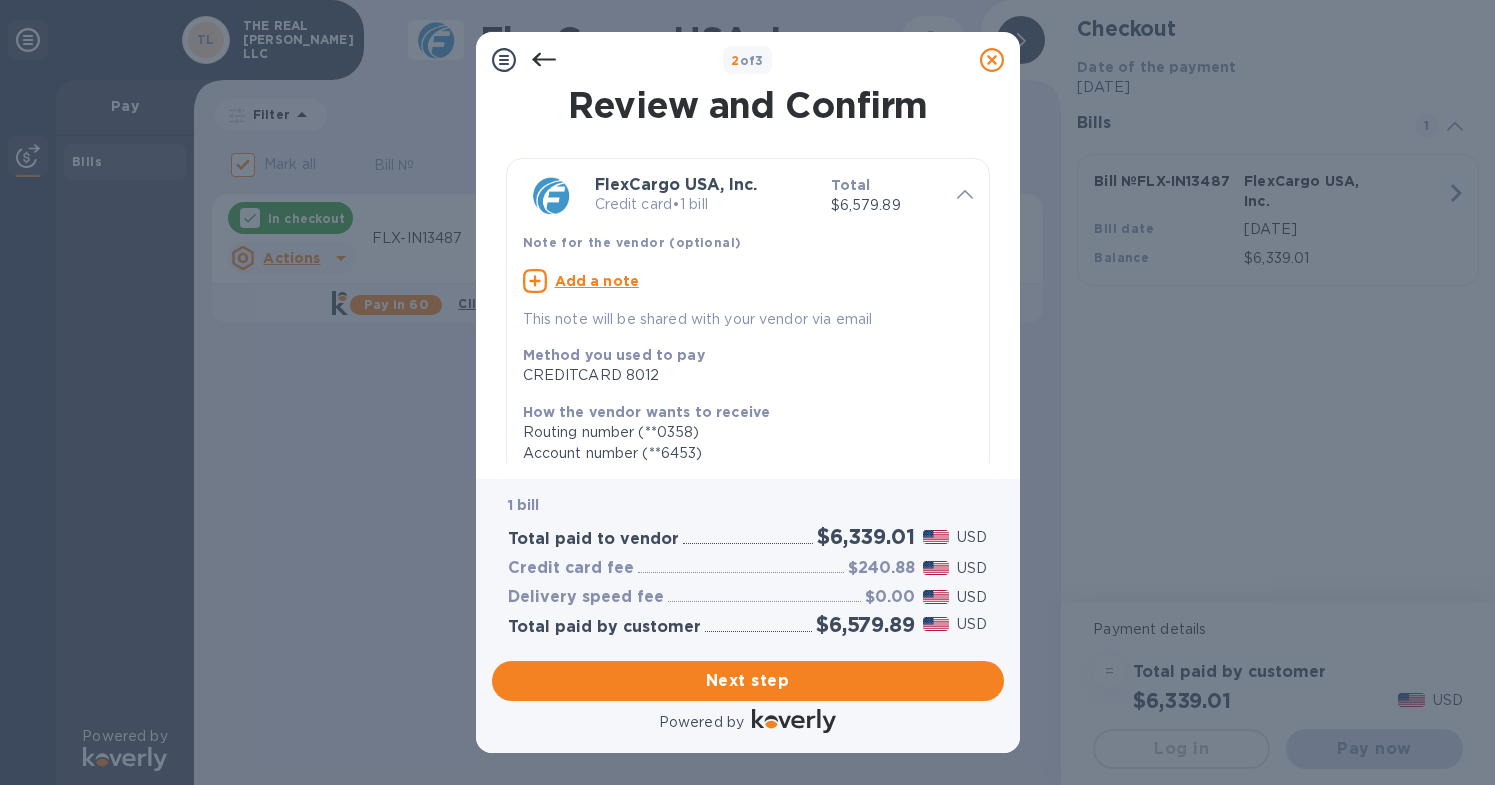 click on "Add a note" at bounding box center (597, 281) 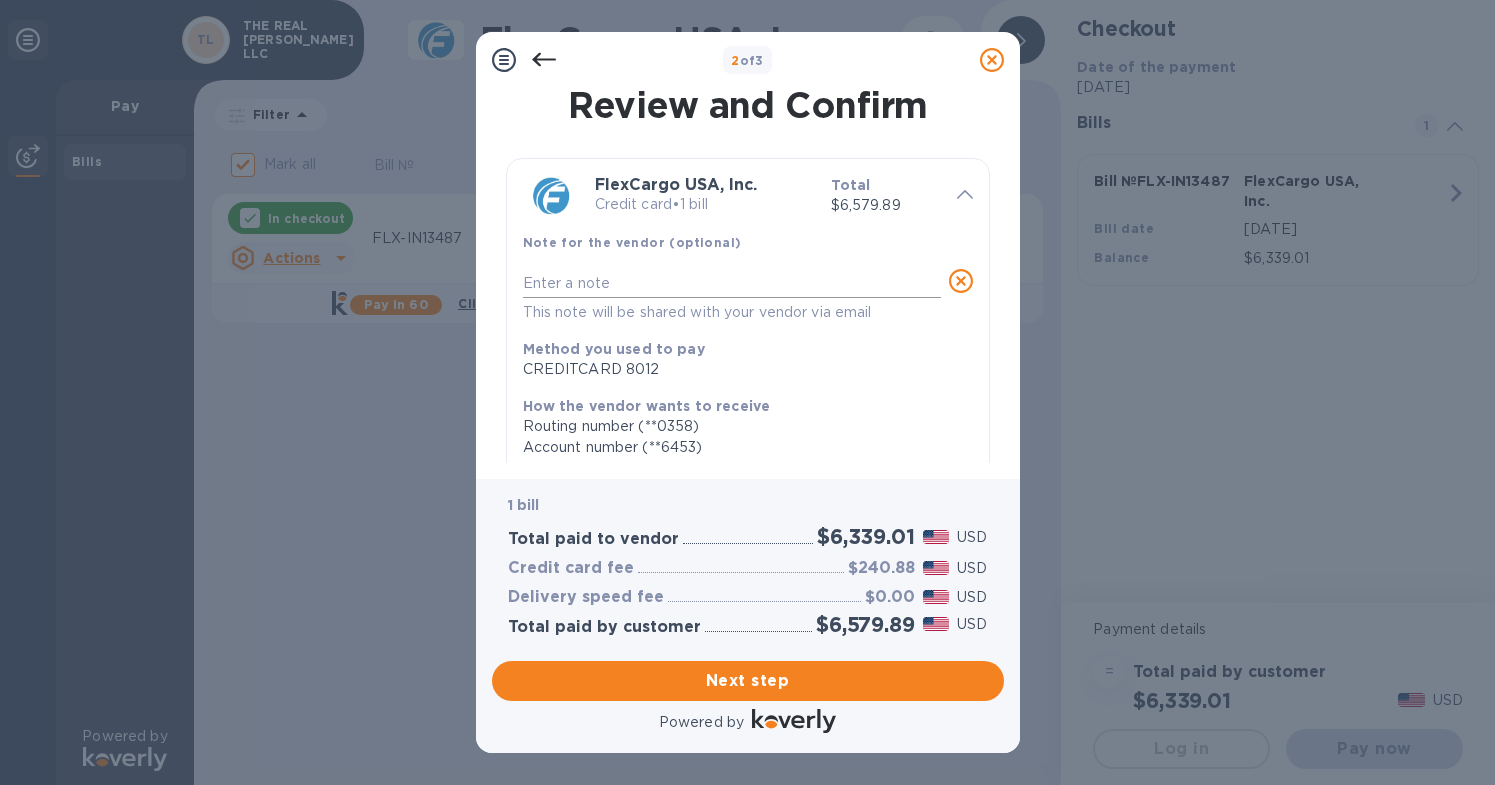 click at bounding box center (732, 283) 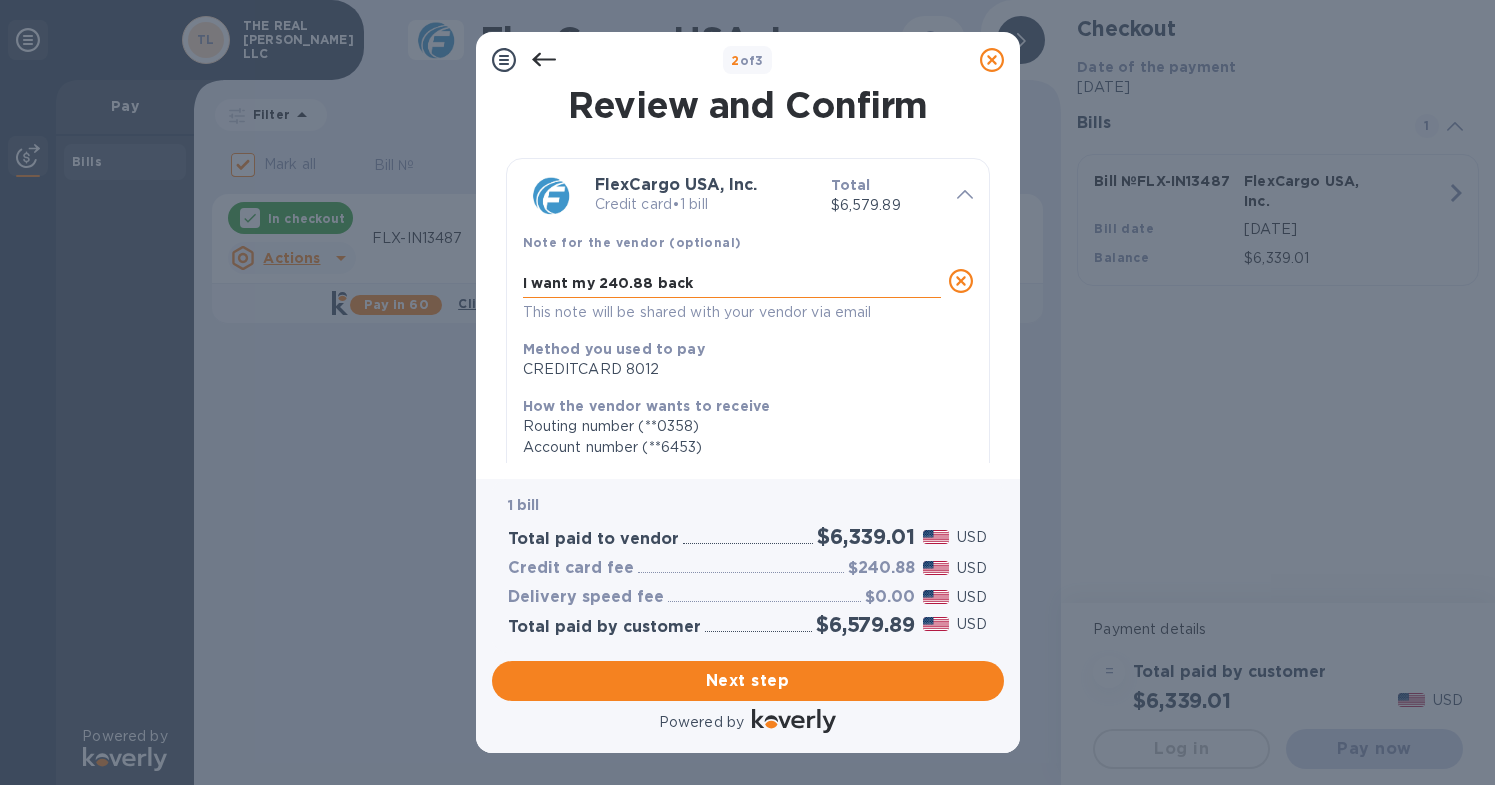 click on "I want my 240.88 back" at bounding box center [732, 283] 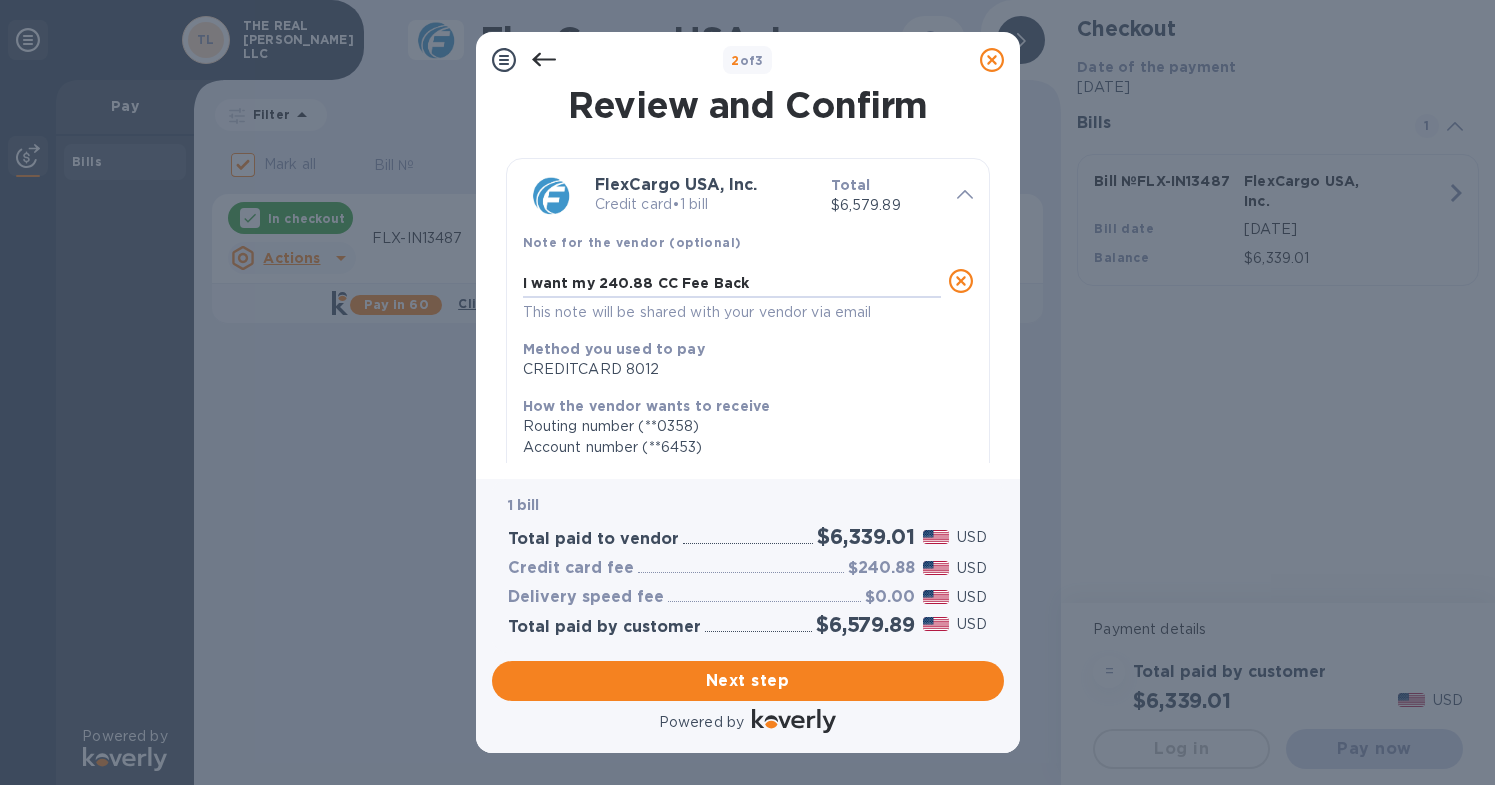type on "I want my 240.88 CC Fee Back" 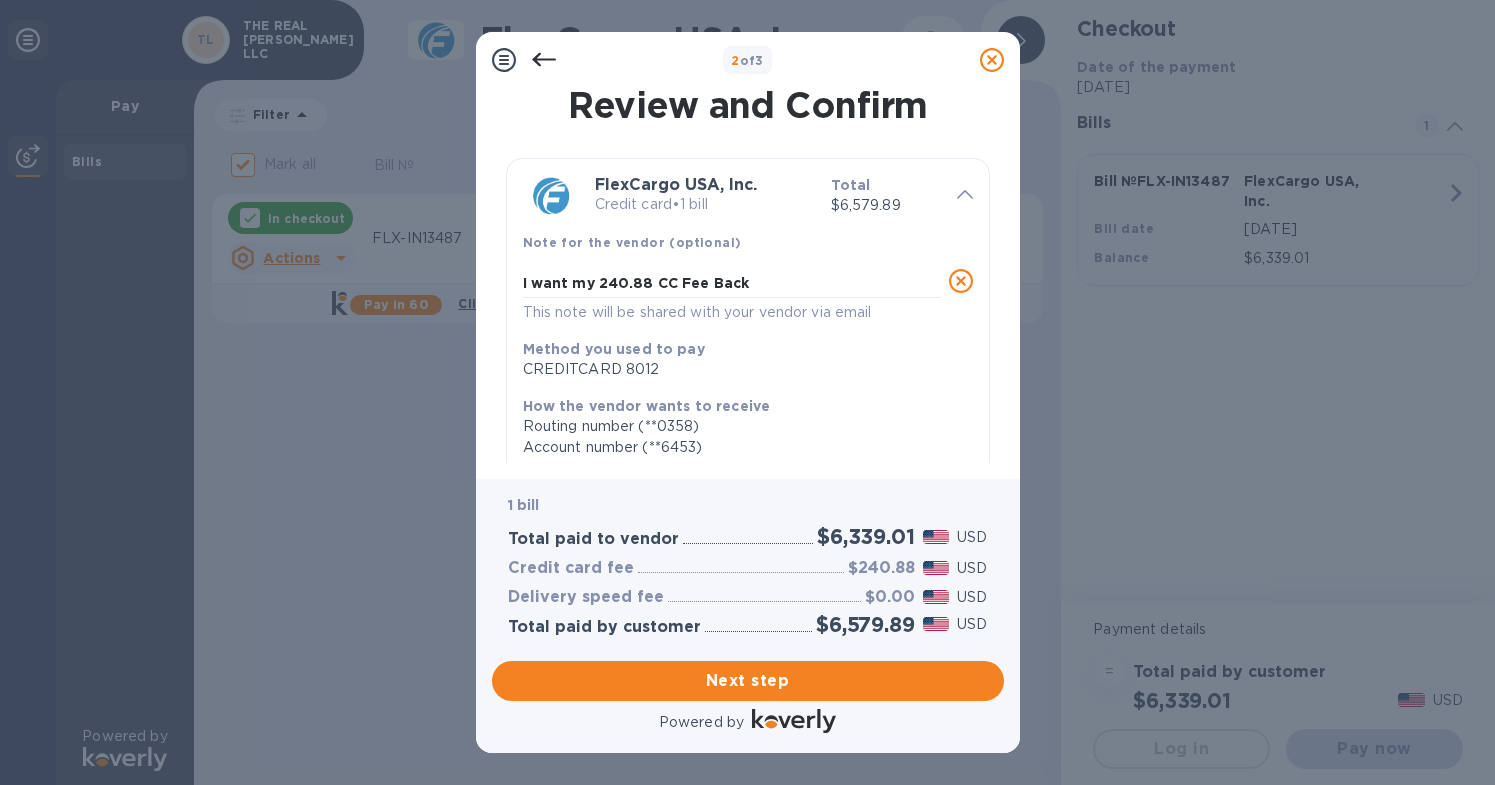 click on "Method you used to pay CREDITCARD 8012" at bounding box center (740, 359) 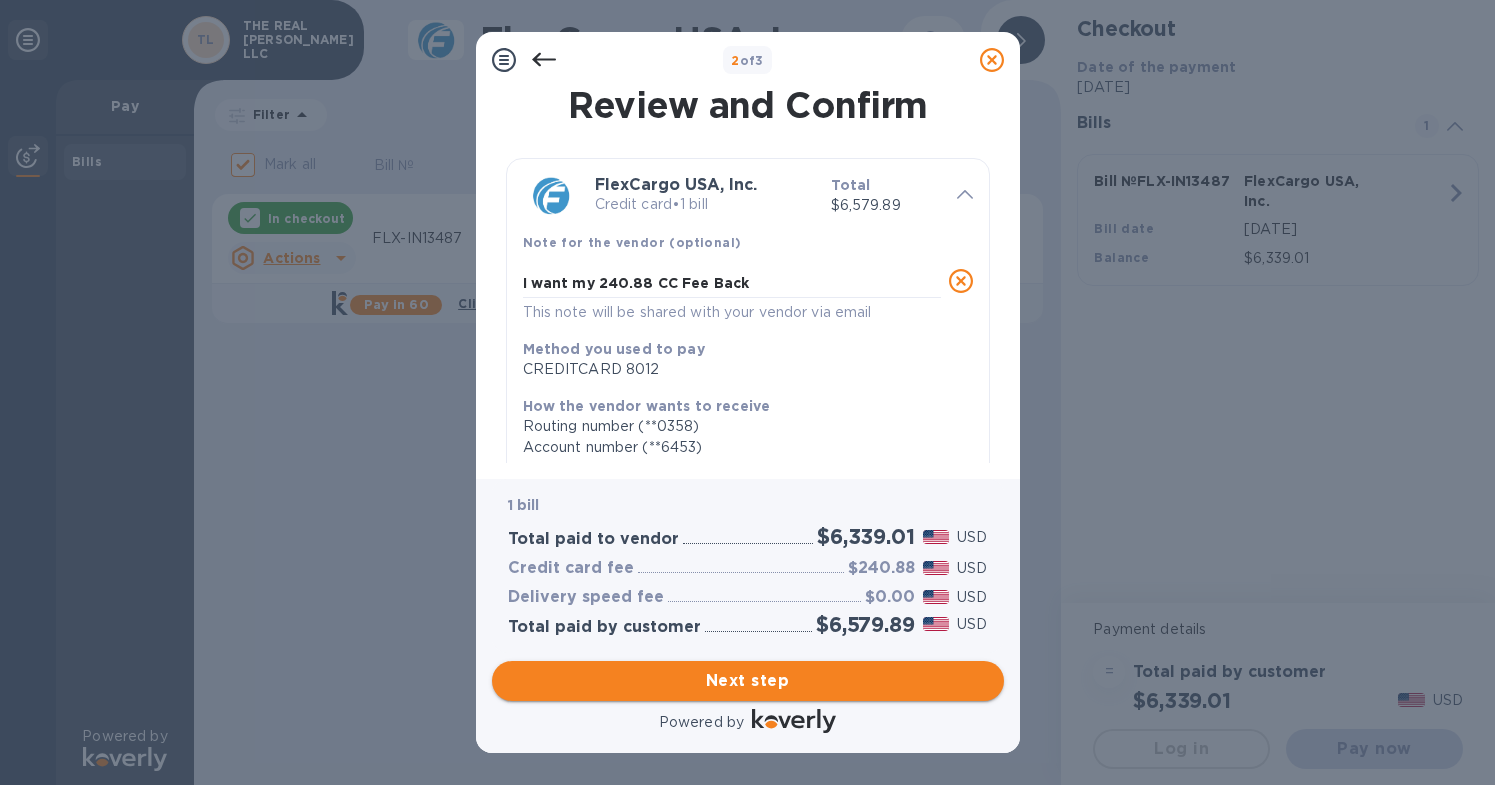 click on "Next step" at bounding box center [748, 681] 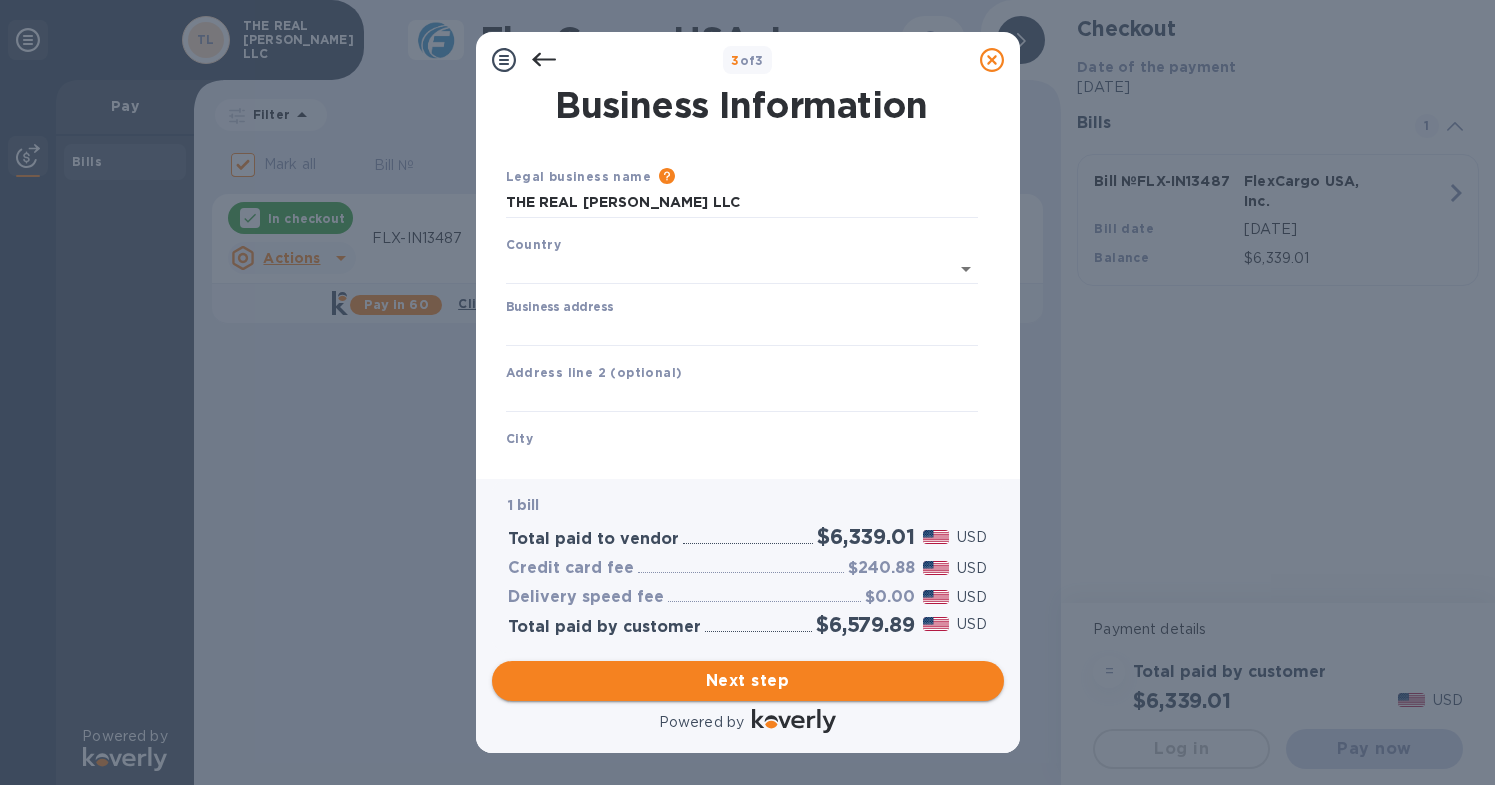 type on "[GEOGRAPHIC_DATA]" 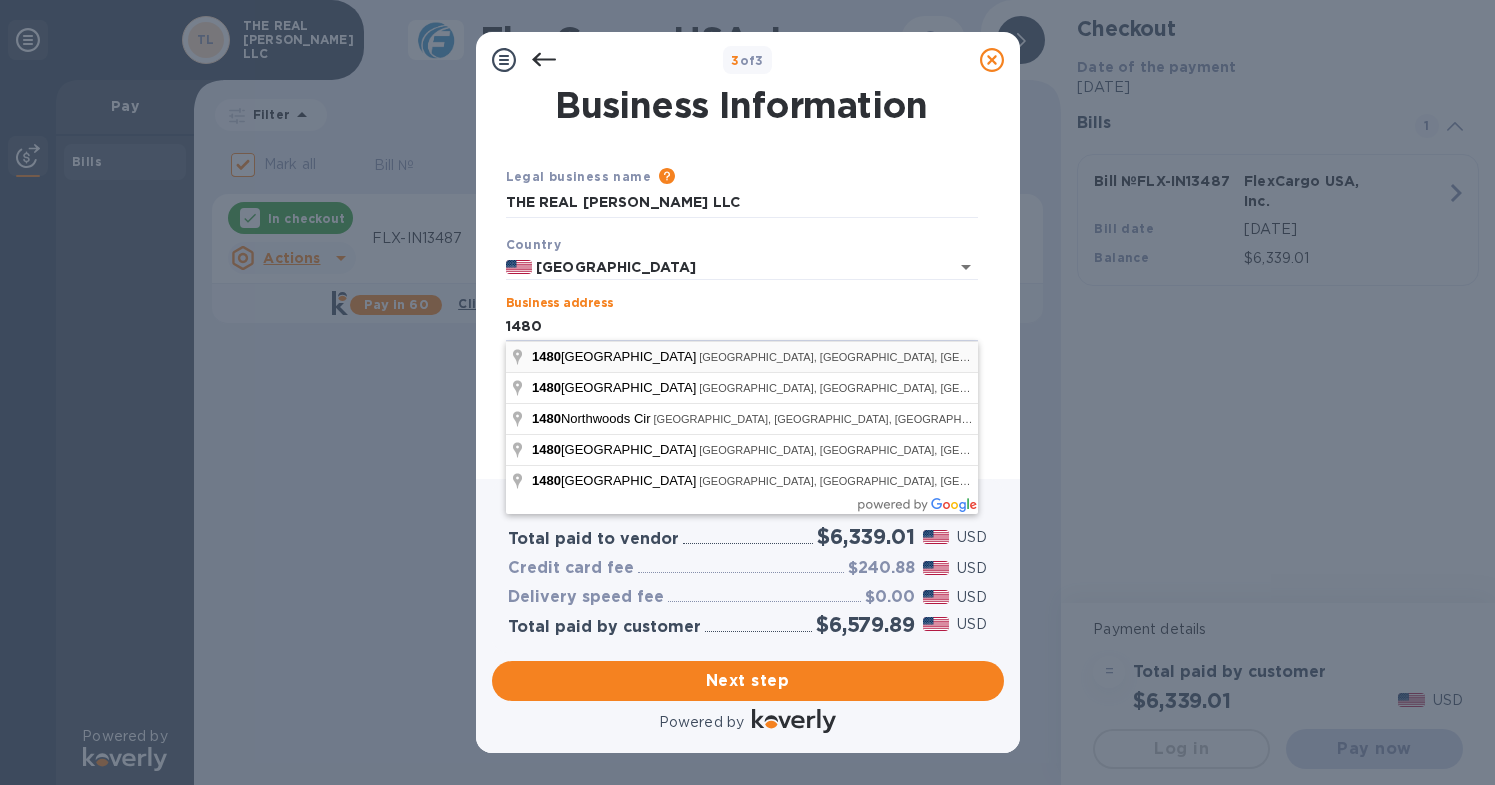 type on "[STREET_ADDRESS]" 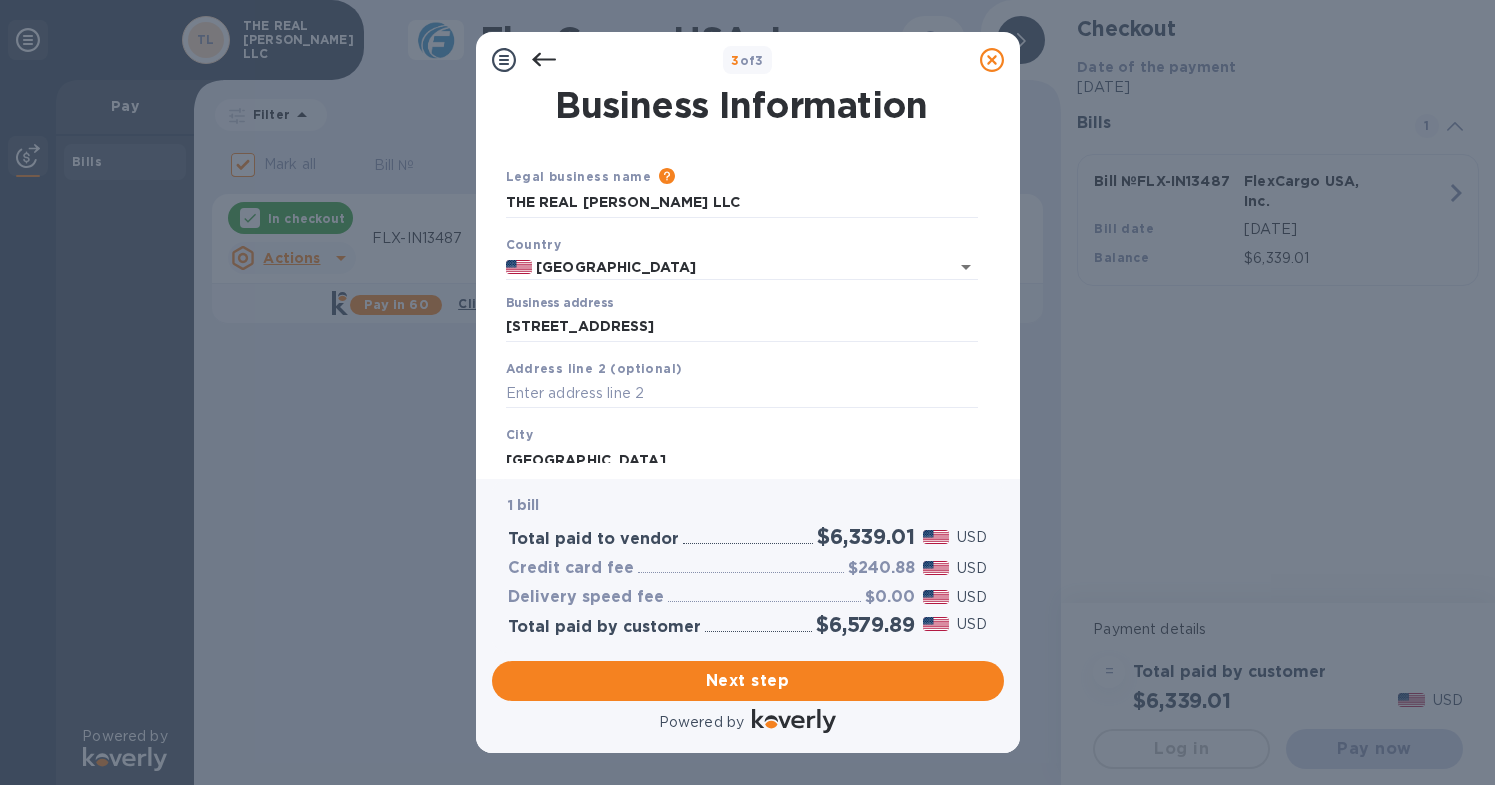 scroll, scrollTop: 0, scrollLeft: 0, axis: both 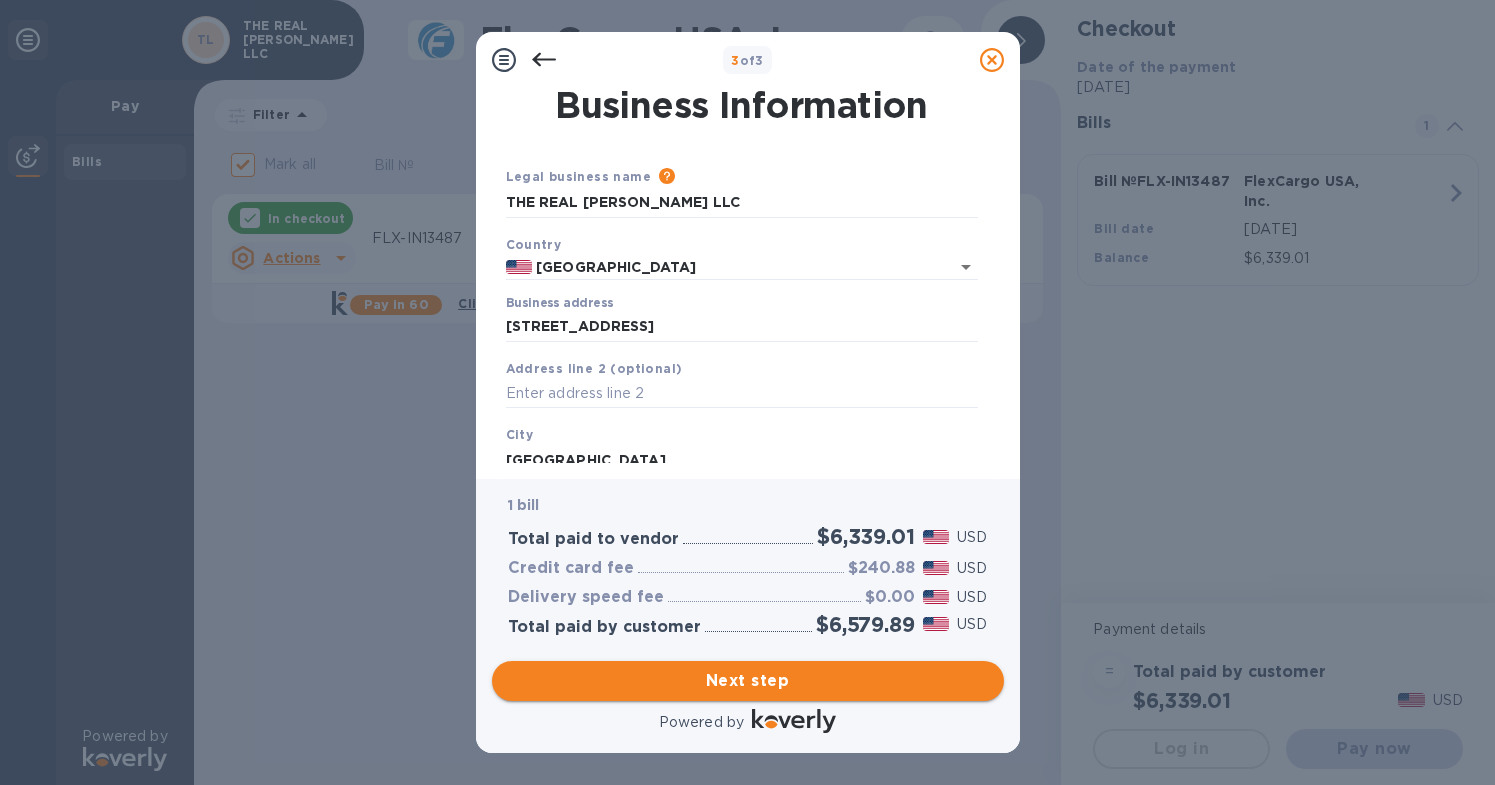 click on "Next step" at bounding box center (748, 681) 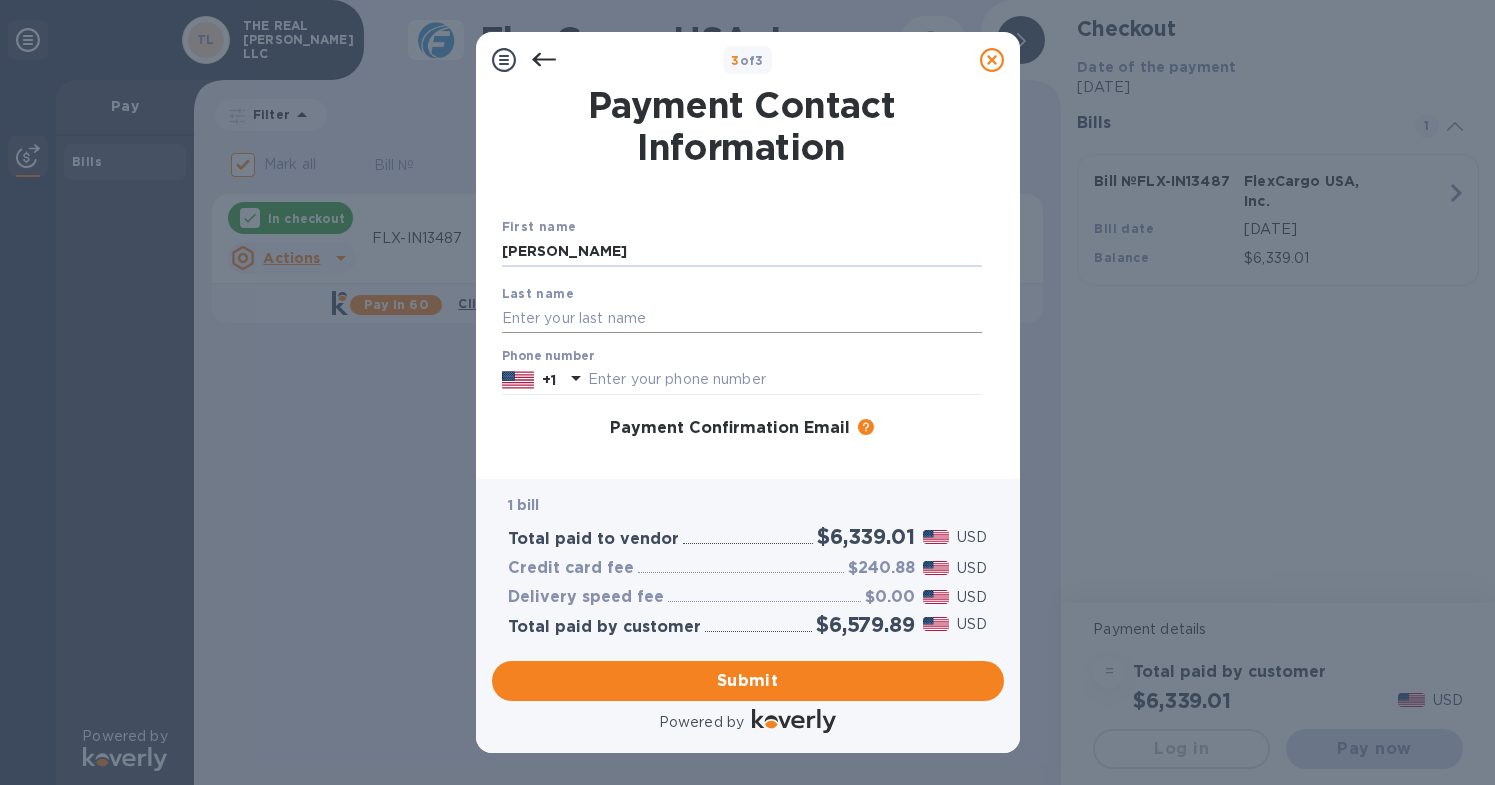 type on "[PERSON_NAME]" 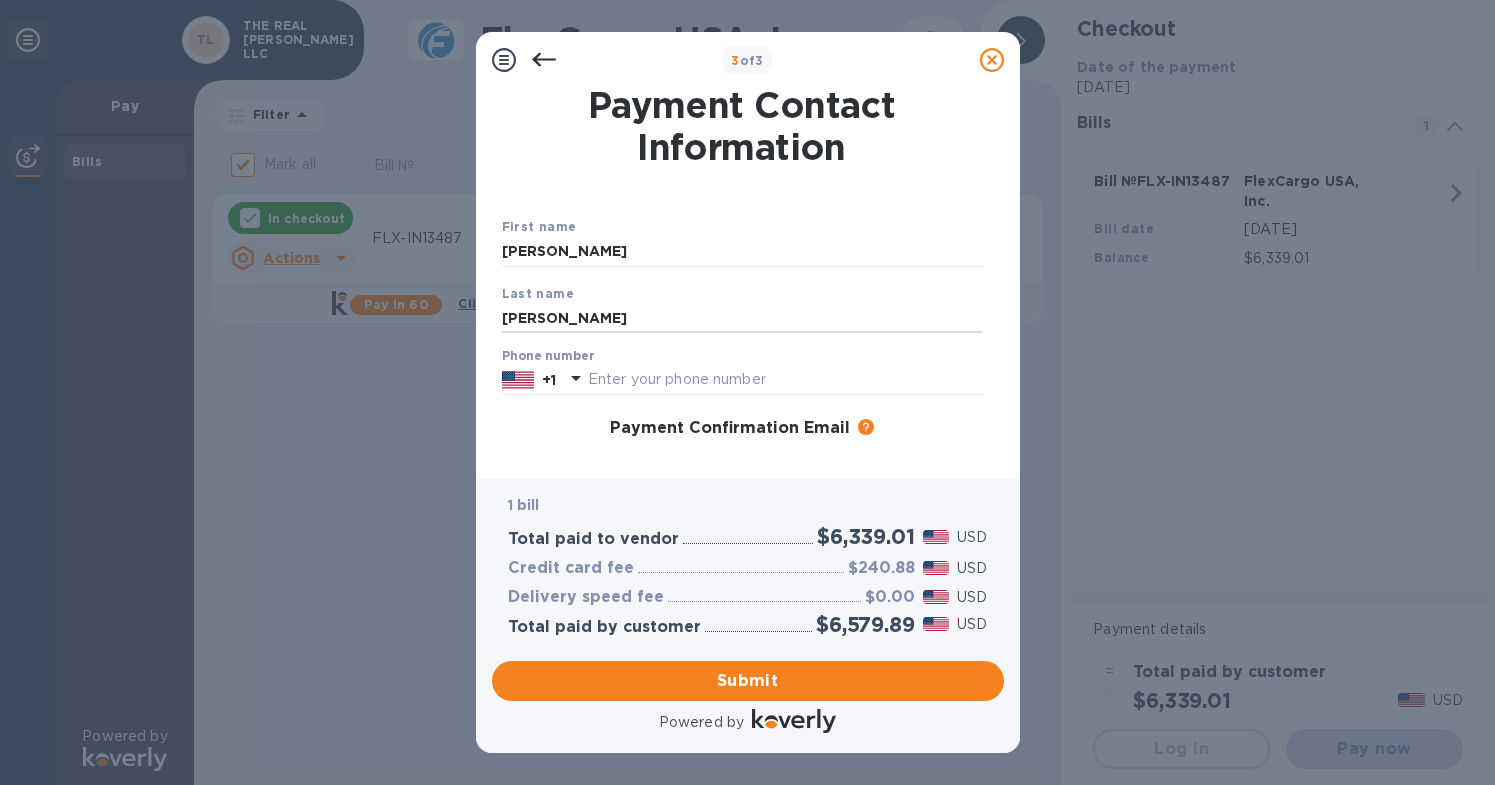 type on "[PERSON_NAME]" 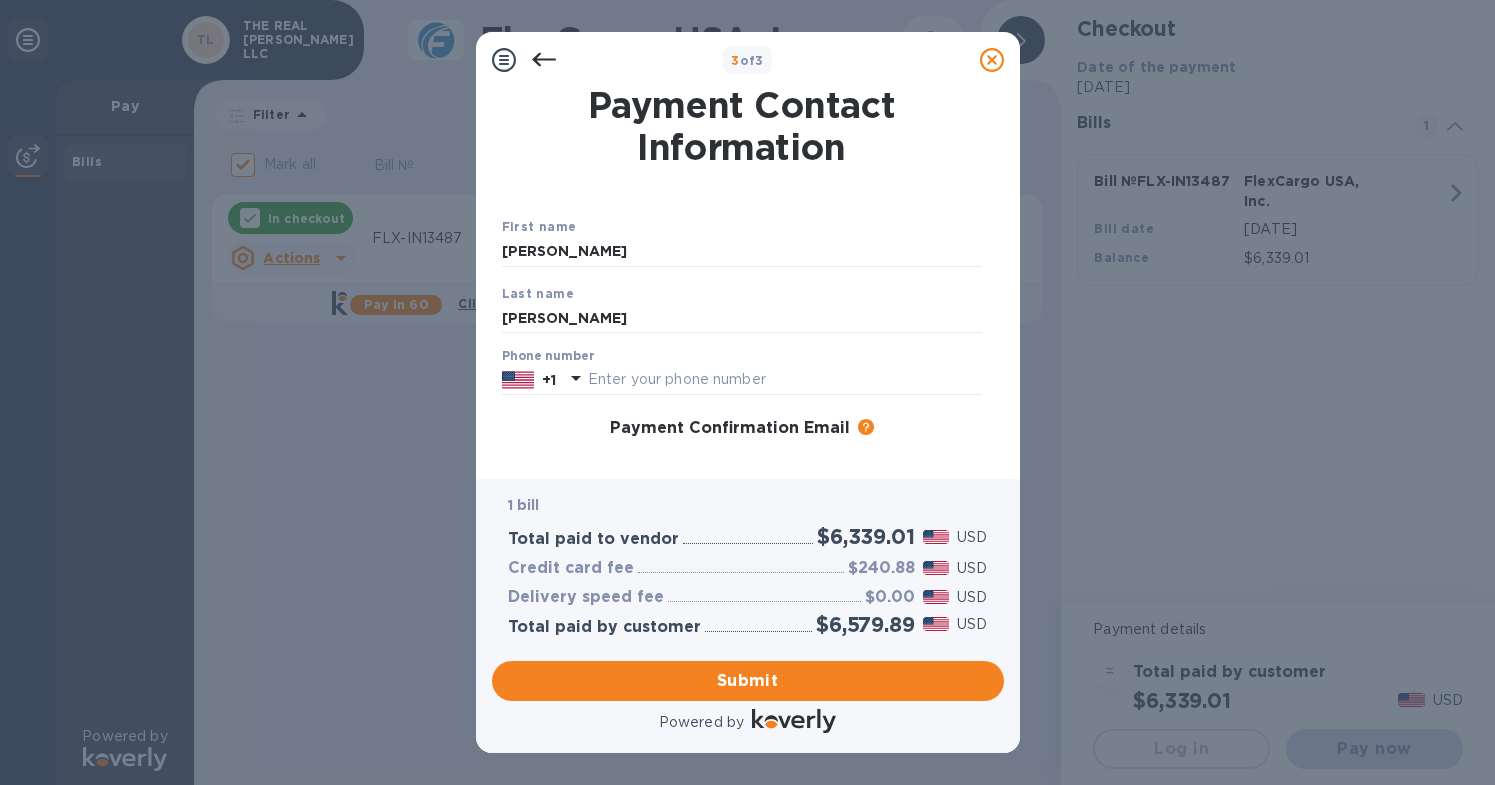 click on "Payment Confirmation Email The added email addresses will be used to send the payment confirmation." at bounding box center [742, 429] 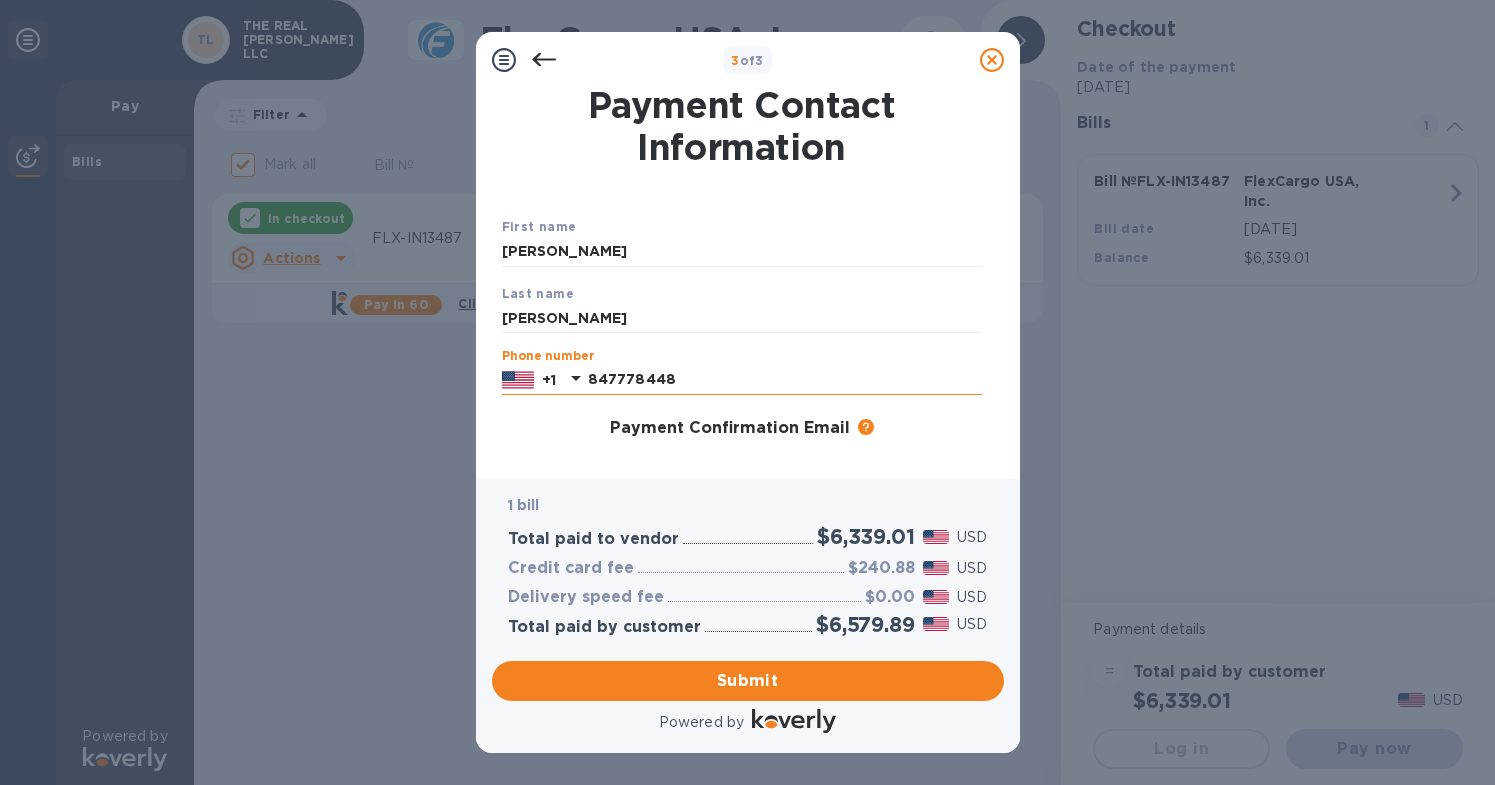 type on "8477784480" 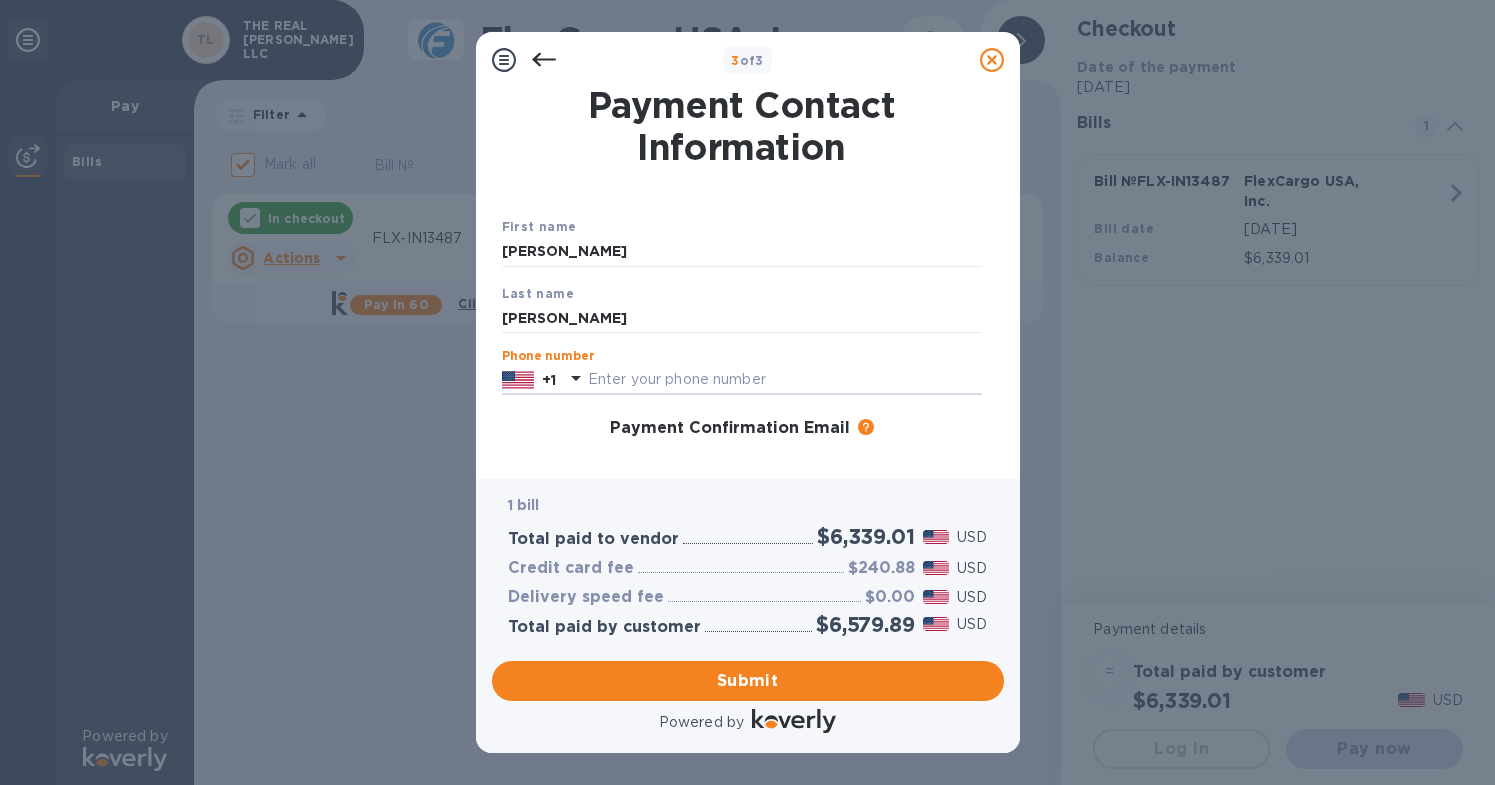 type on "8477784480" 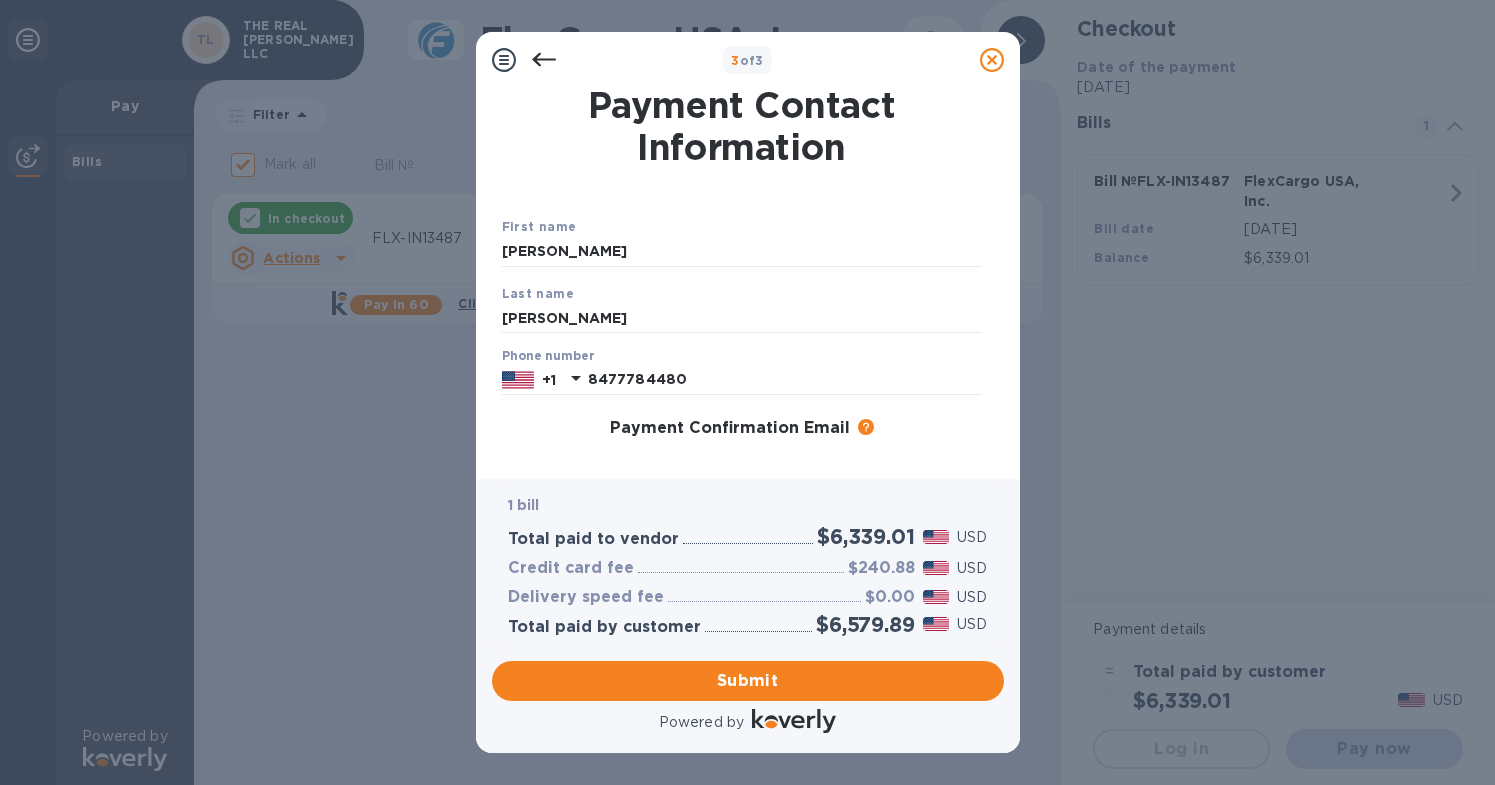 click on "First name [PERSON_NAME] Last name [PERSON_NAME] Phone number [PHONE_NUMBER] Payment Confirmation Email The added email addresses will be used to send the payment confirmation. Primary email Additional email Email address will be added to the list of emails Add to the list Added additional emails Submit" at bounding box center (742, 432) 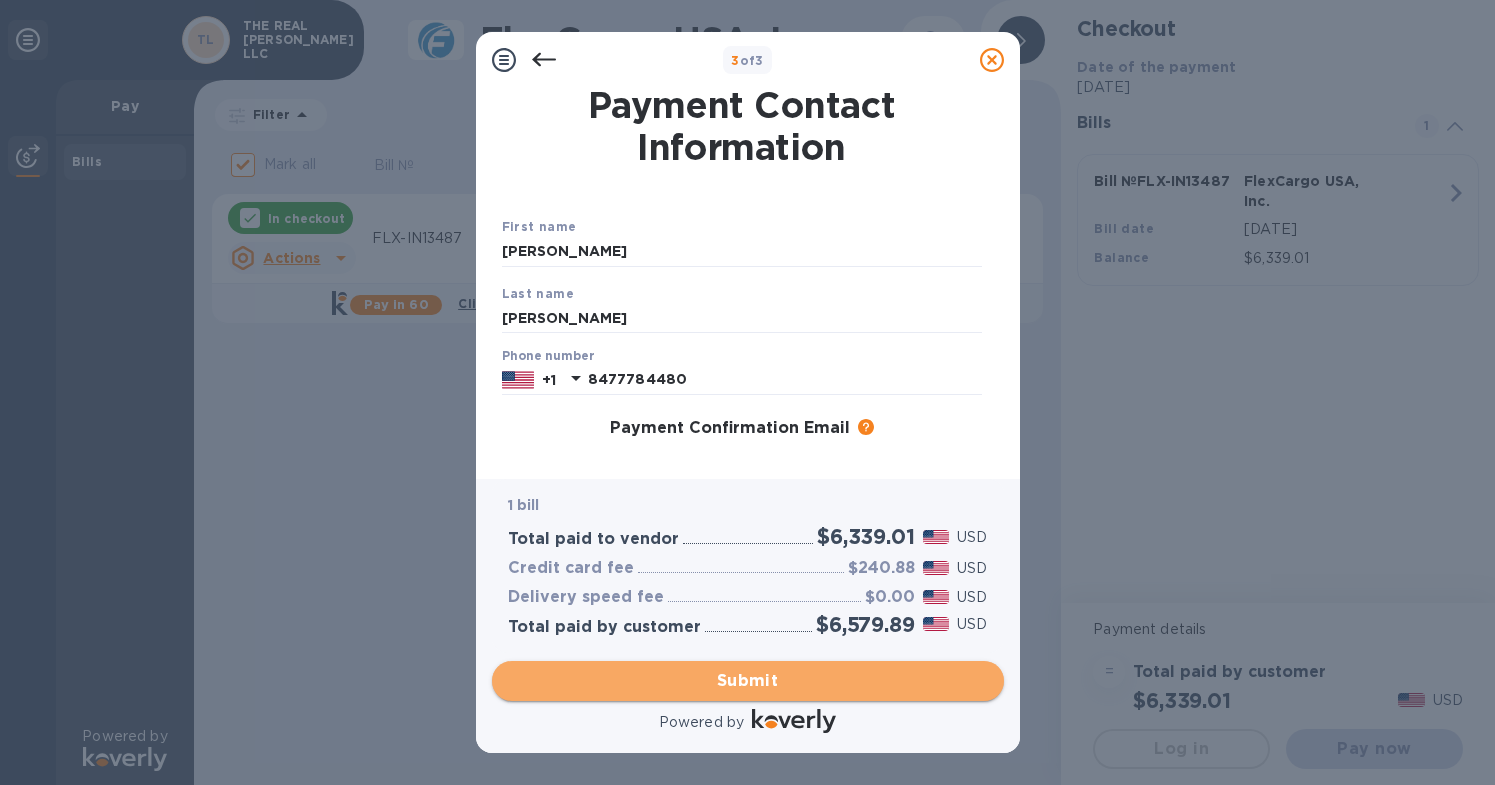 click on "Submit" at bounding box center (748, 681) 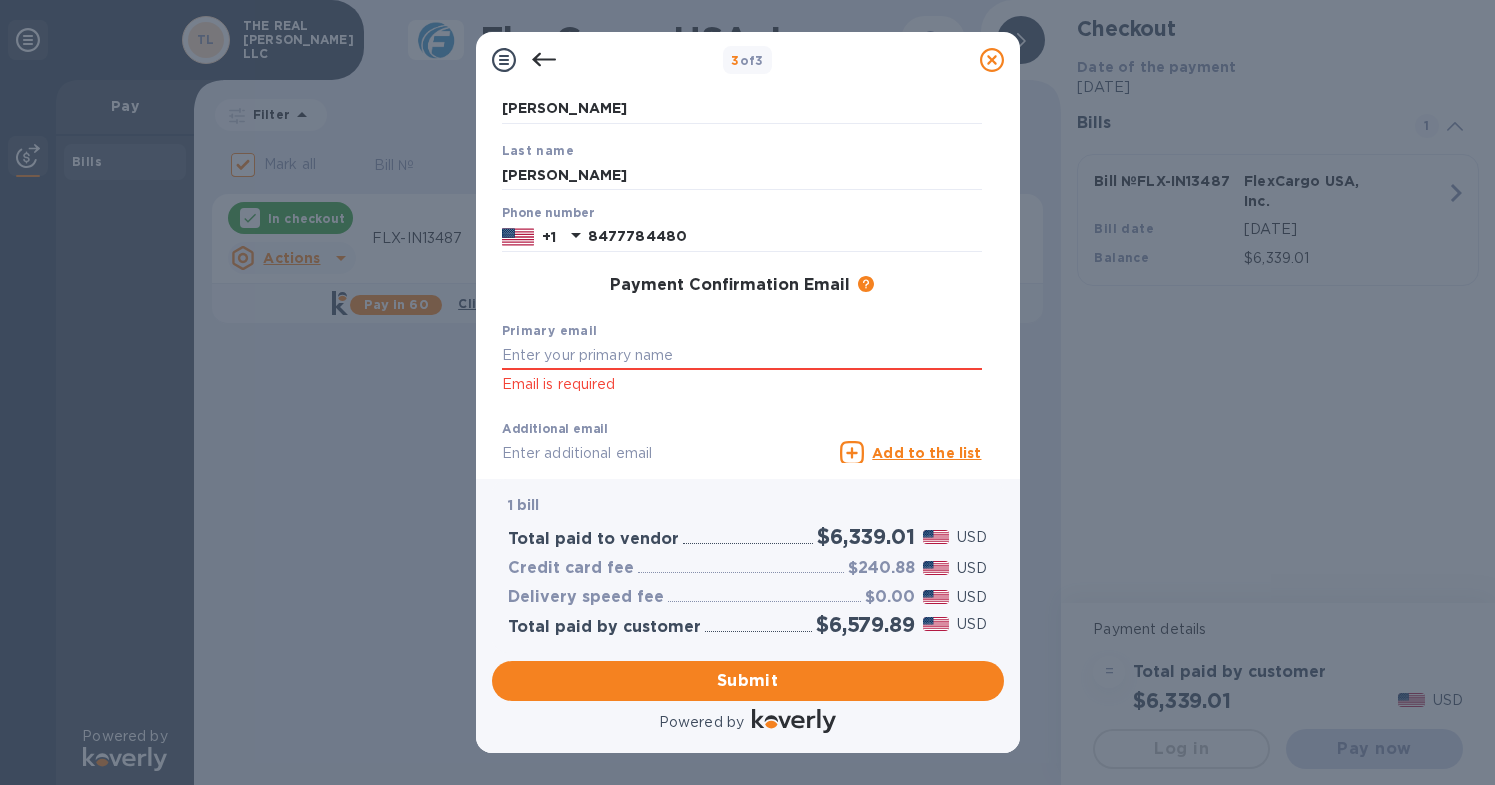 scroll, scrollTop: 146, scrollLeft: 0, axis: vertical 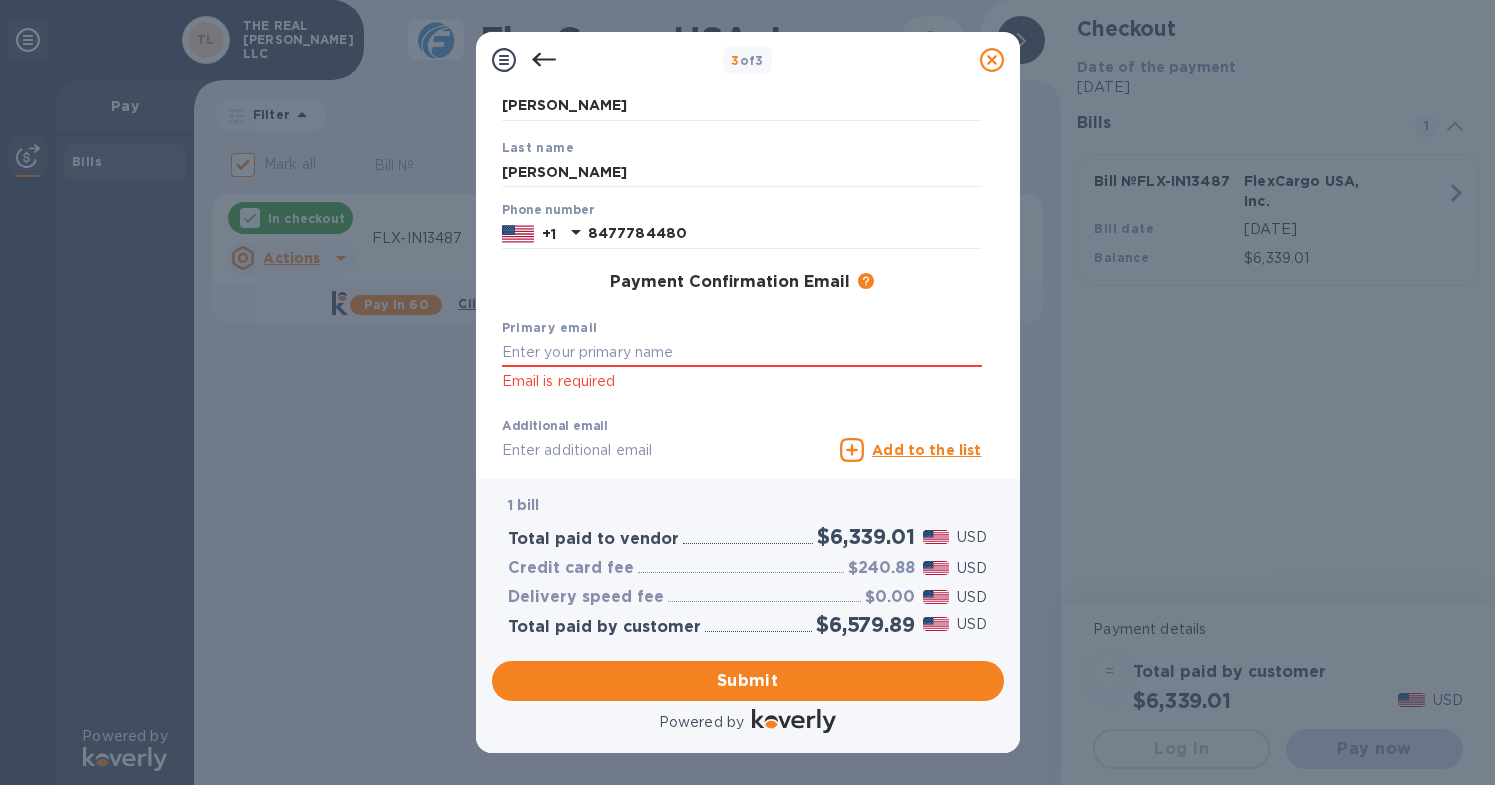type on "[PERSON_NAME][EMAIL_ADDRESS][DOMAIN_NAME]" 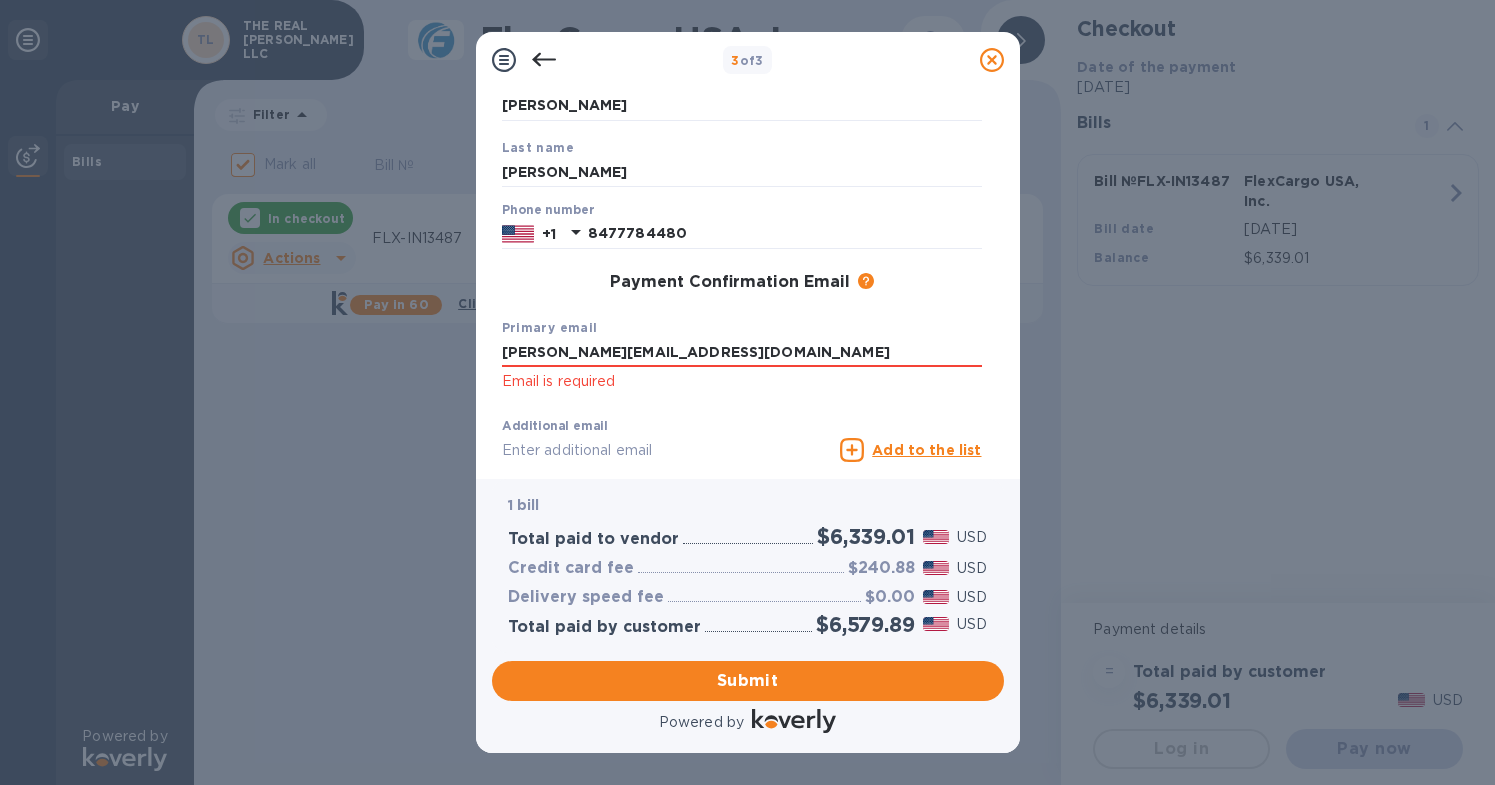 type on "[PERSON_NAME][EMAIL_ADDRESS][DOMAIN_NAME]" 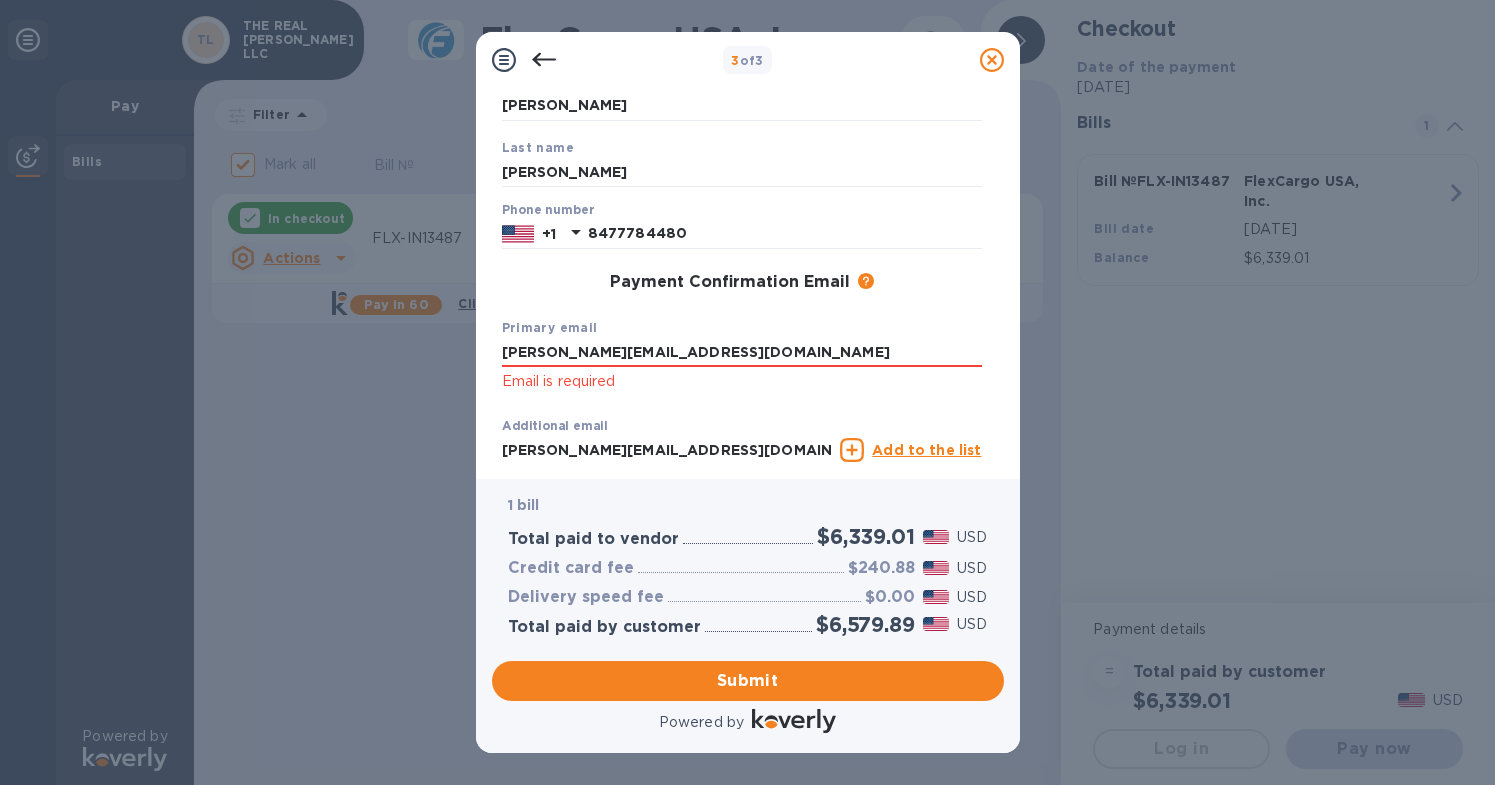 scroll, scrollTop: 0, scrollLeft: 0, axis: both 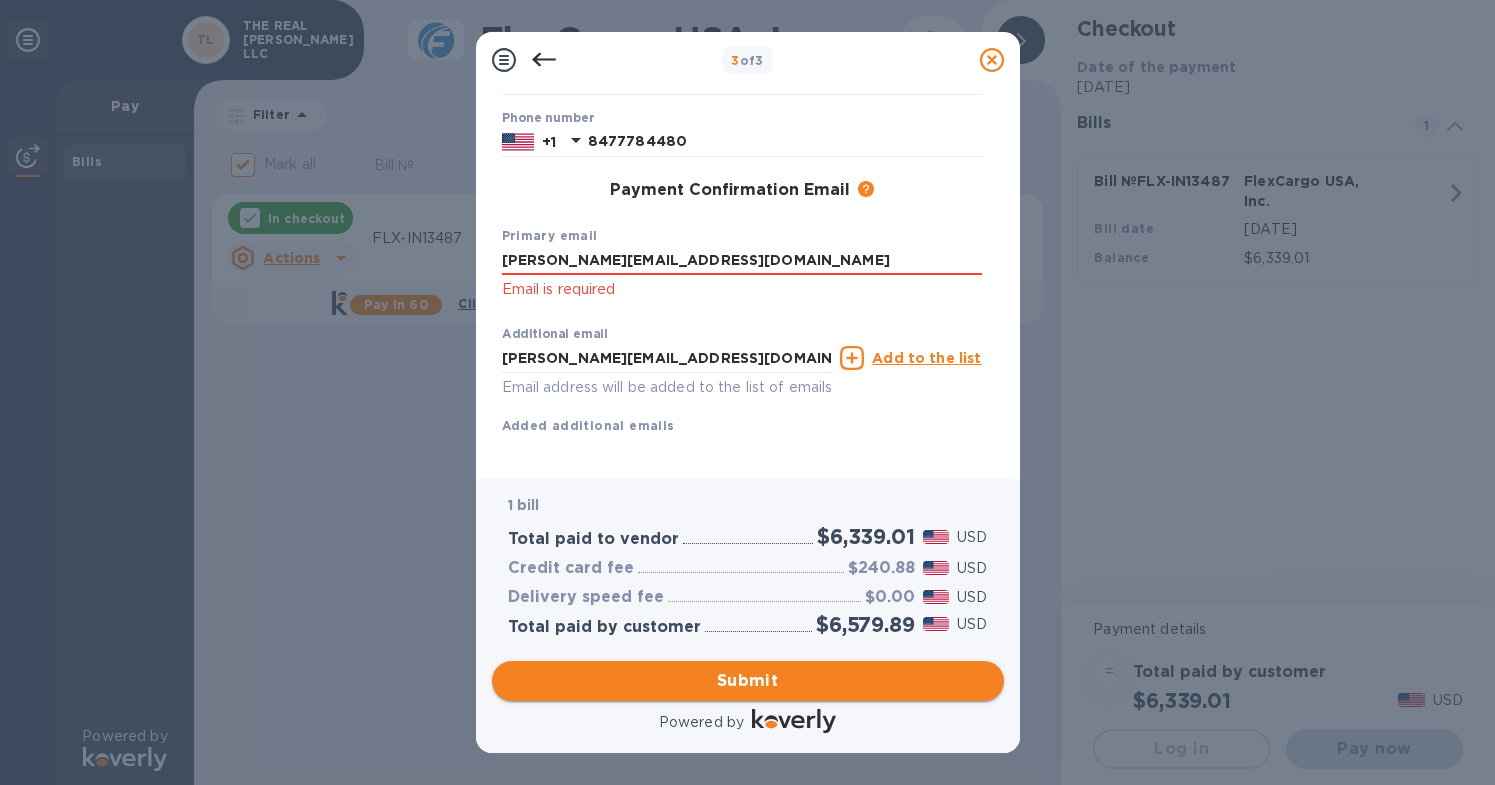click on "Submit" at bounding box center (748, 681) 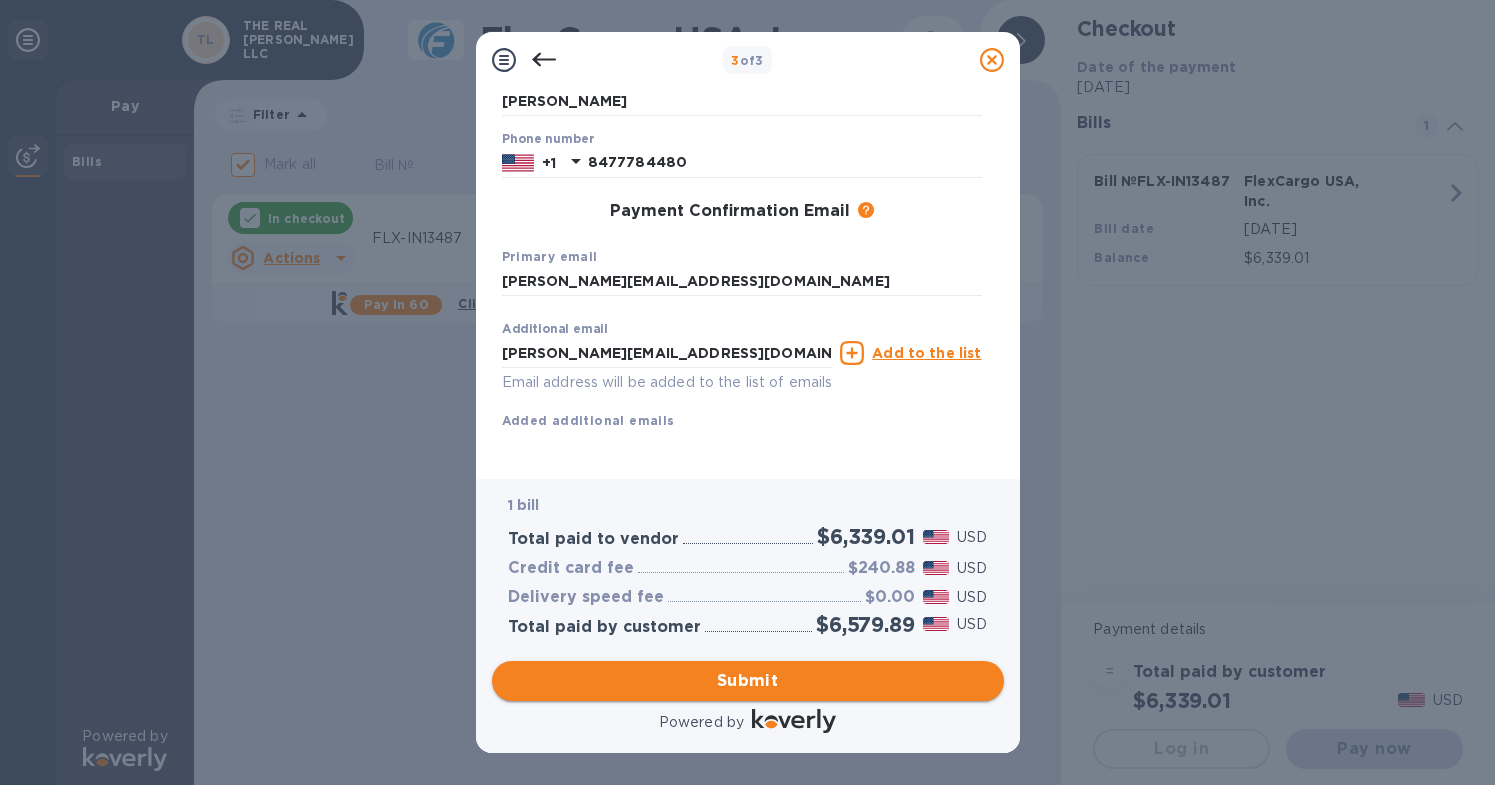 scroll, scrollTop: 212, scrollLeft: 0, axis: vertical 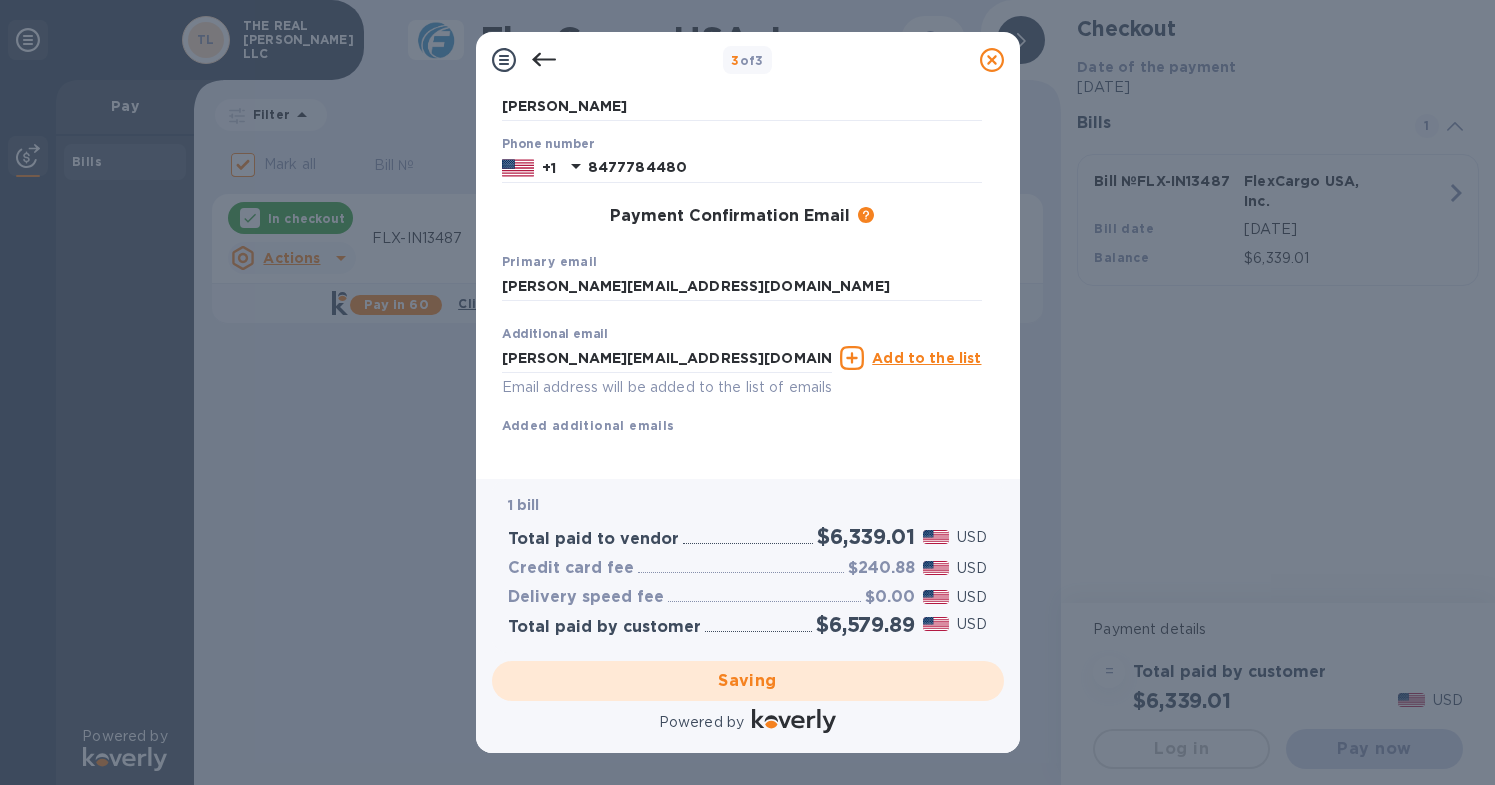 checkbox on "false" 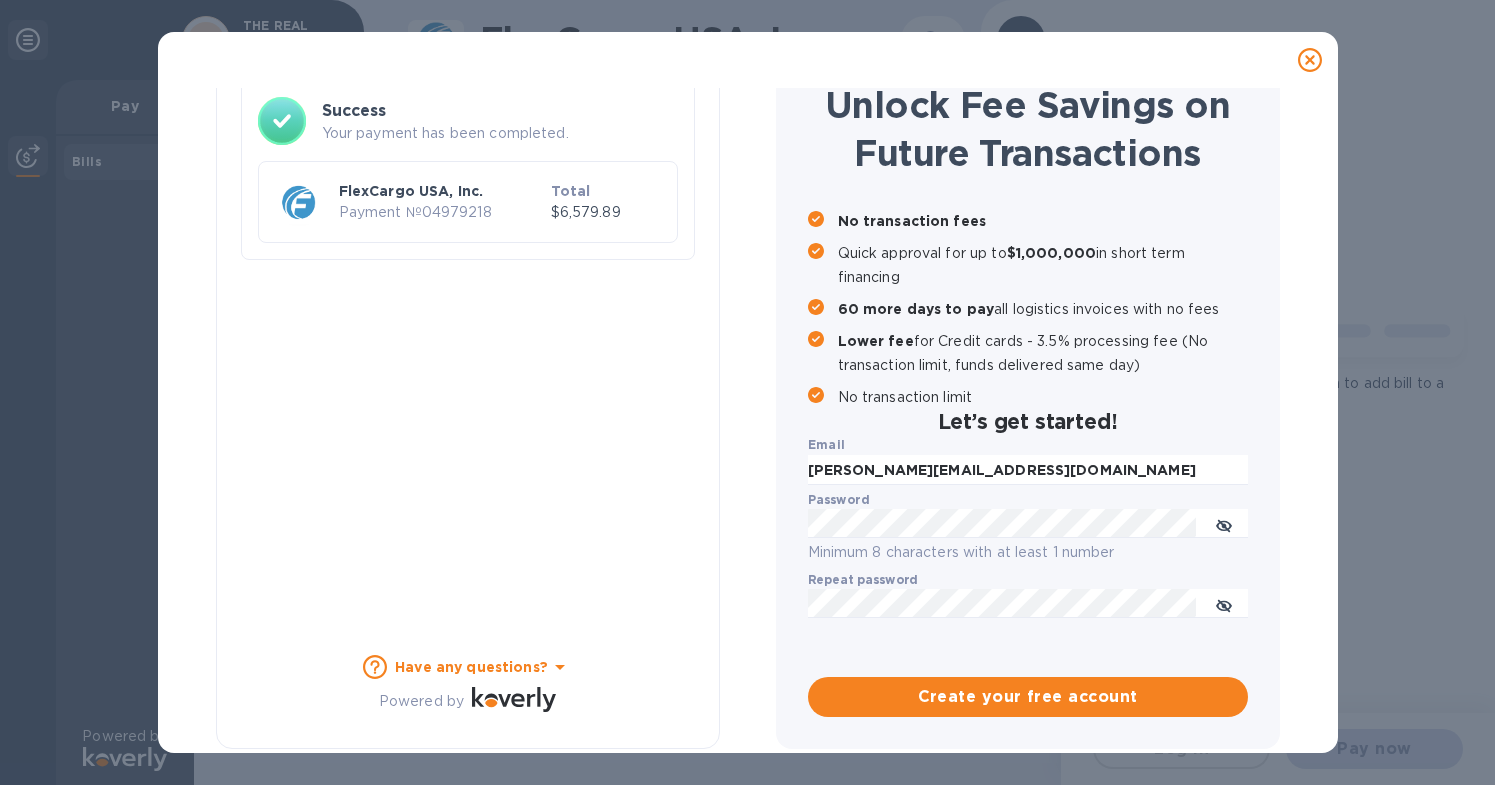 scroll, scrollTop: 133, scrollLeft: 0, axis: vertical 